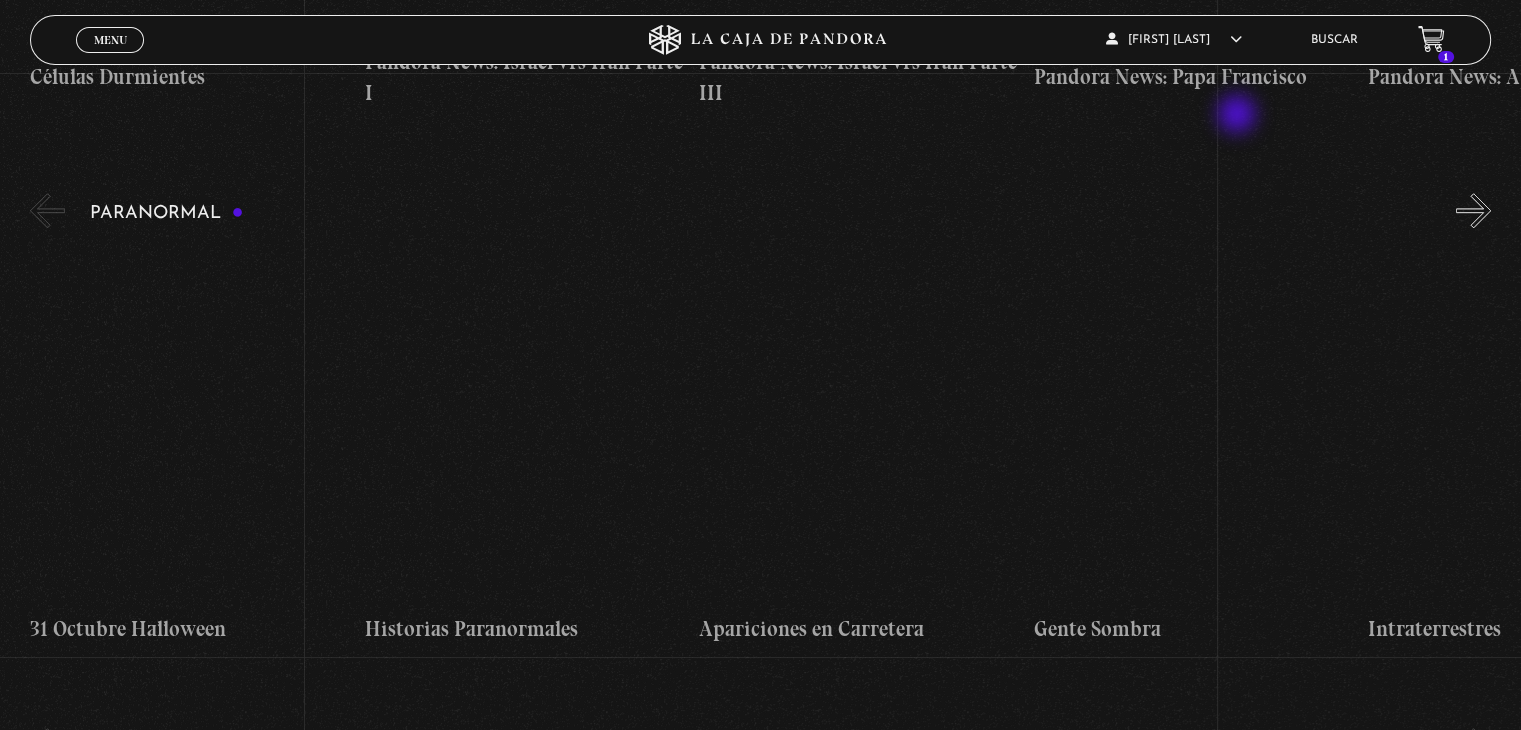 scroll, scrollTop: 1878, scrollLeft: 0, axis: vertical 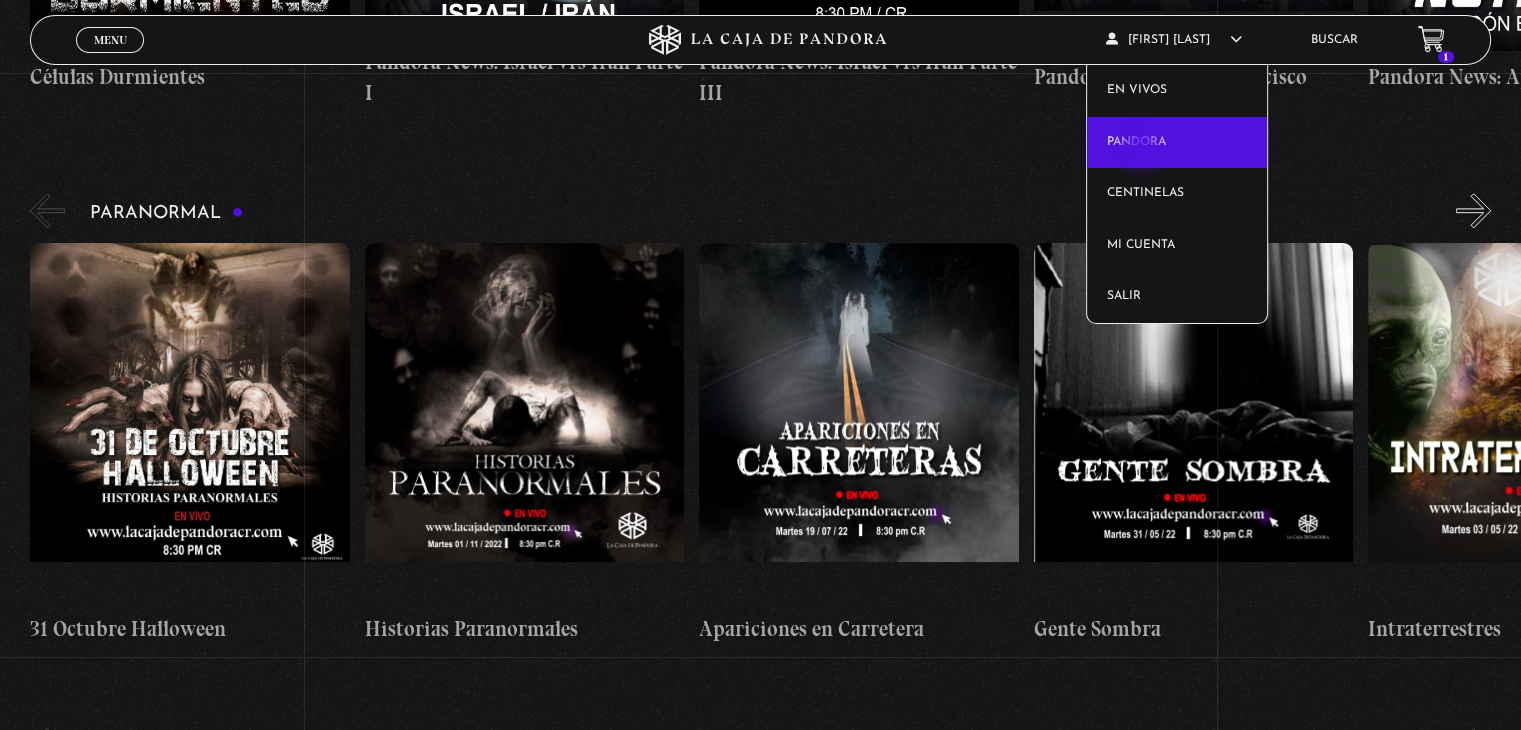click on "Pandora" at bounding box center (1177, 143) 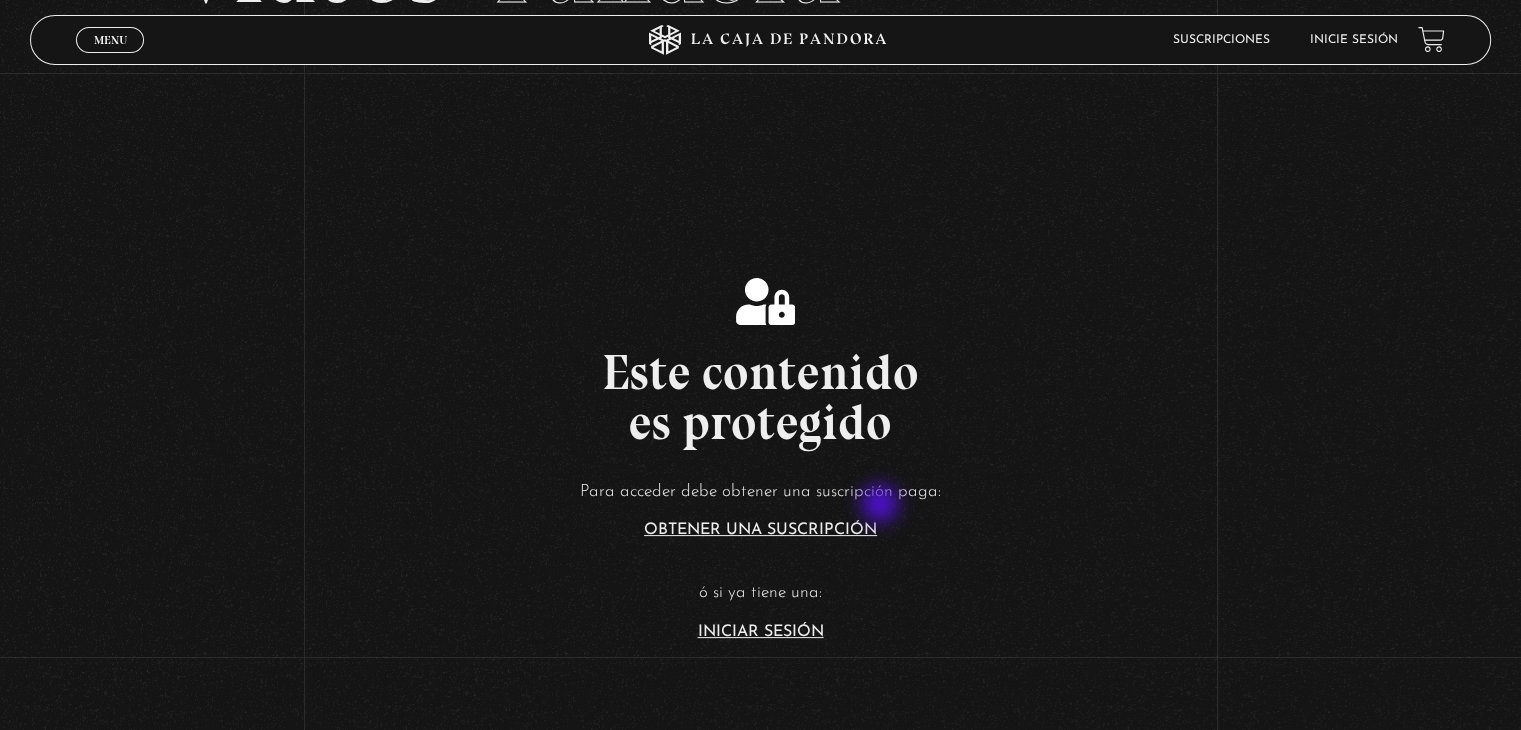 scroll, scrollTop: 240, scrollLeft: 0, axis: vertical 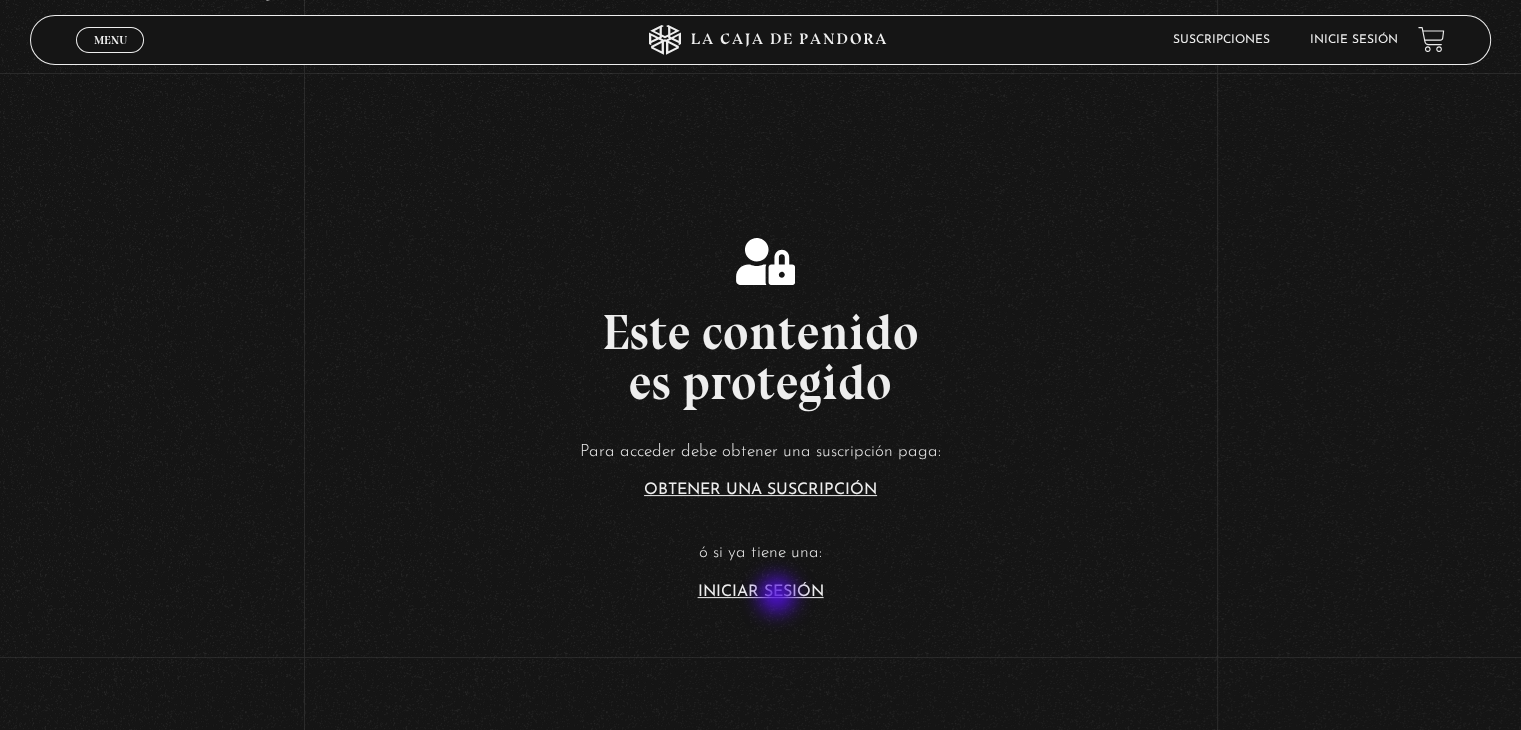 click on "Iniciar Sesión" at bounding box center (761, 592) 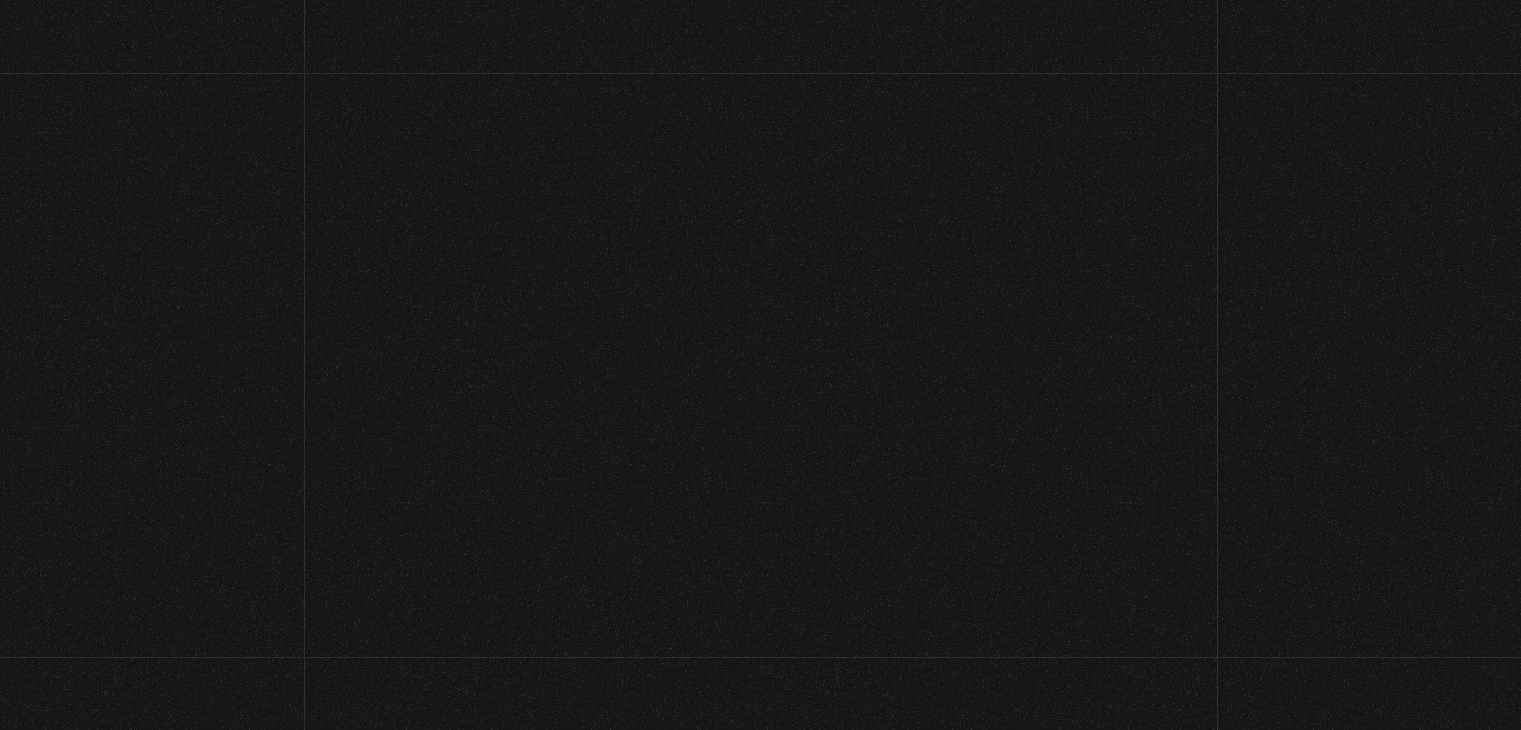 scroll, scrollTop: 0, scrollLeft: 0, axis: both 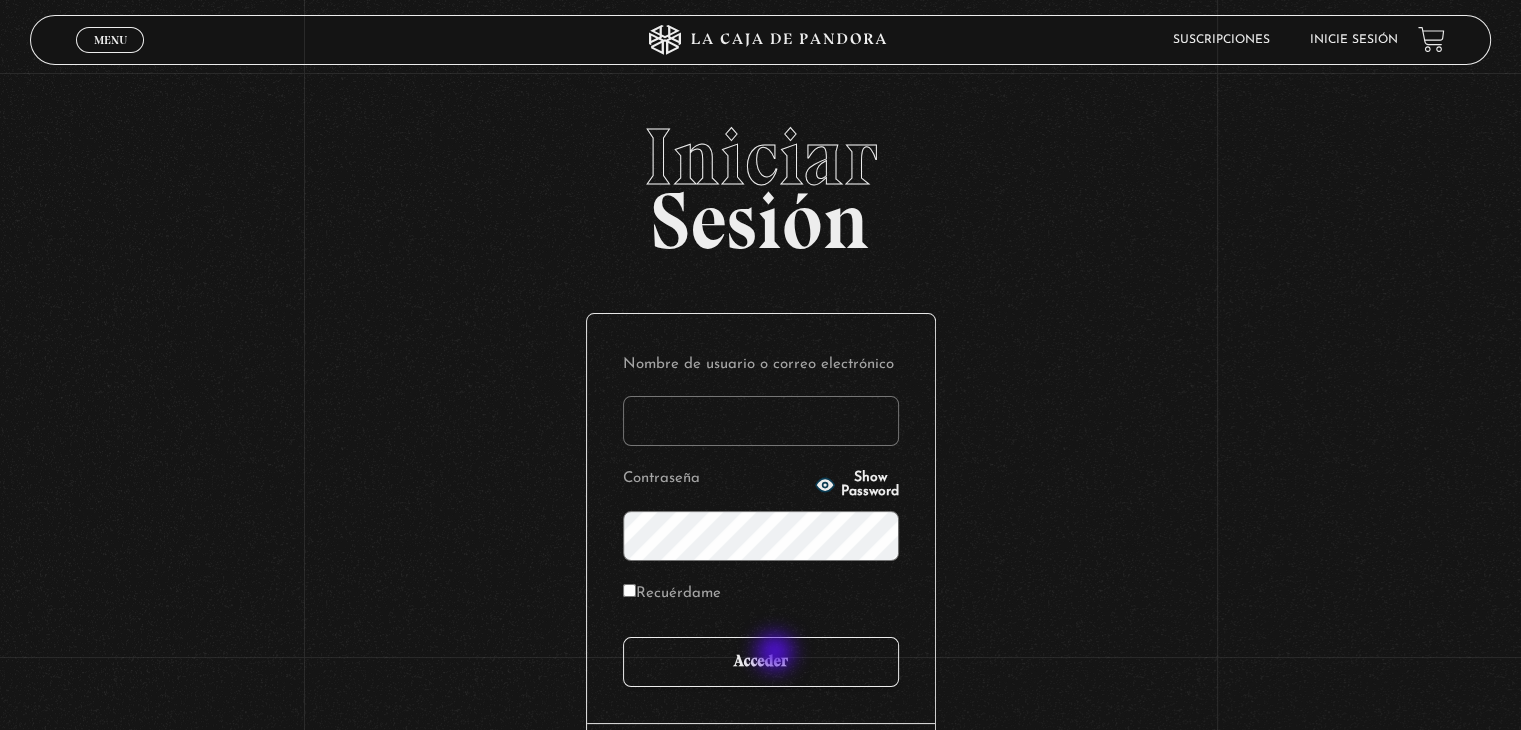 type on "srfortalezamia@hotmail.com" 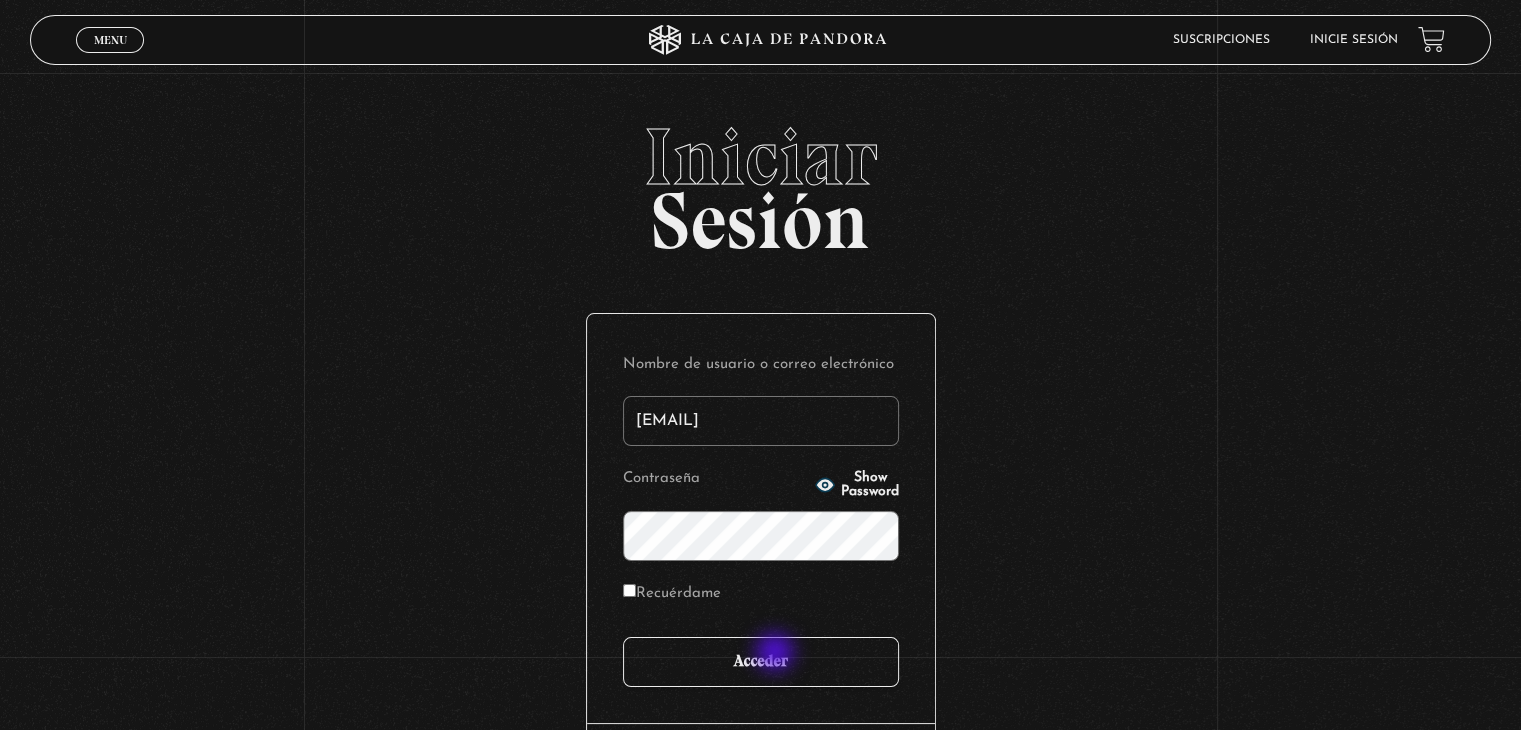 click on "Acceder" at bounding box center [761, 662] 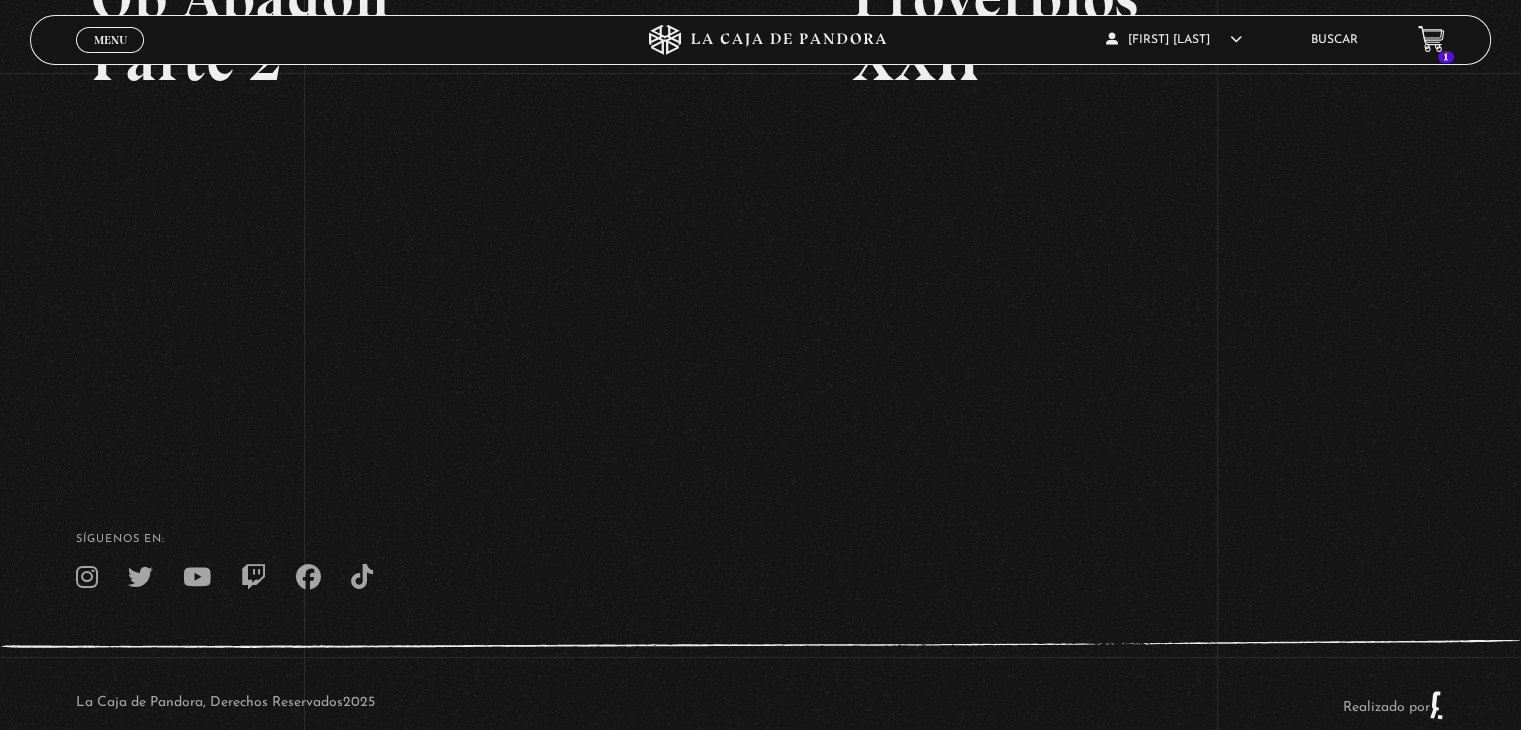 scroll, scrollTop: 440, scrollLeft: 0, axis: vertical 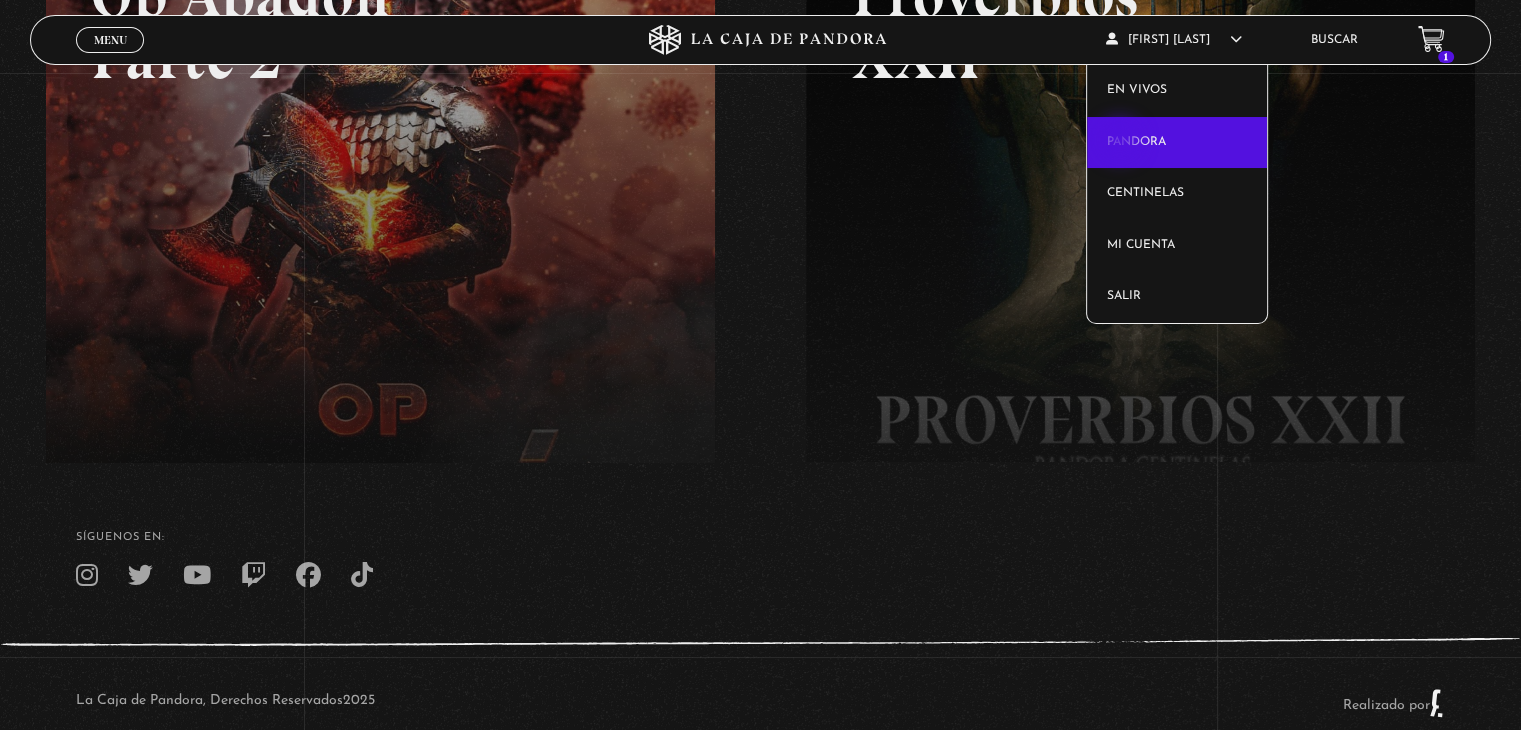 click on "Pandora" at bounding box center (1177, 143) 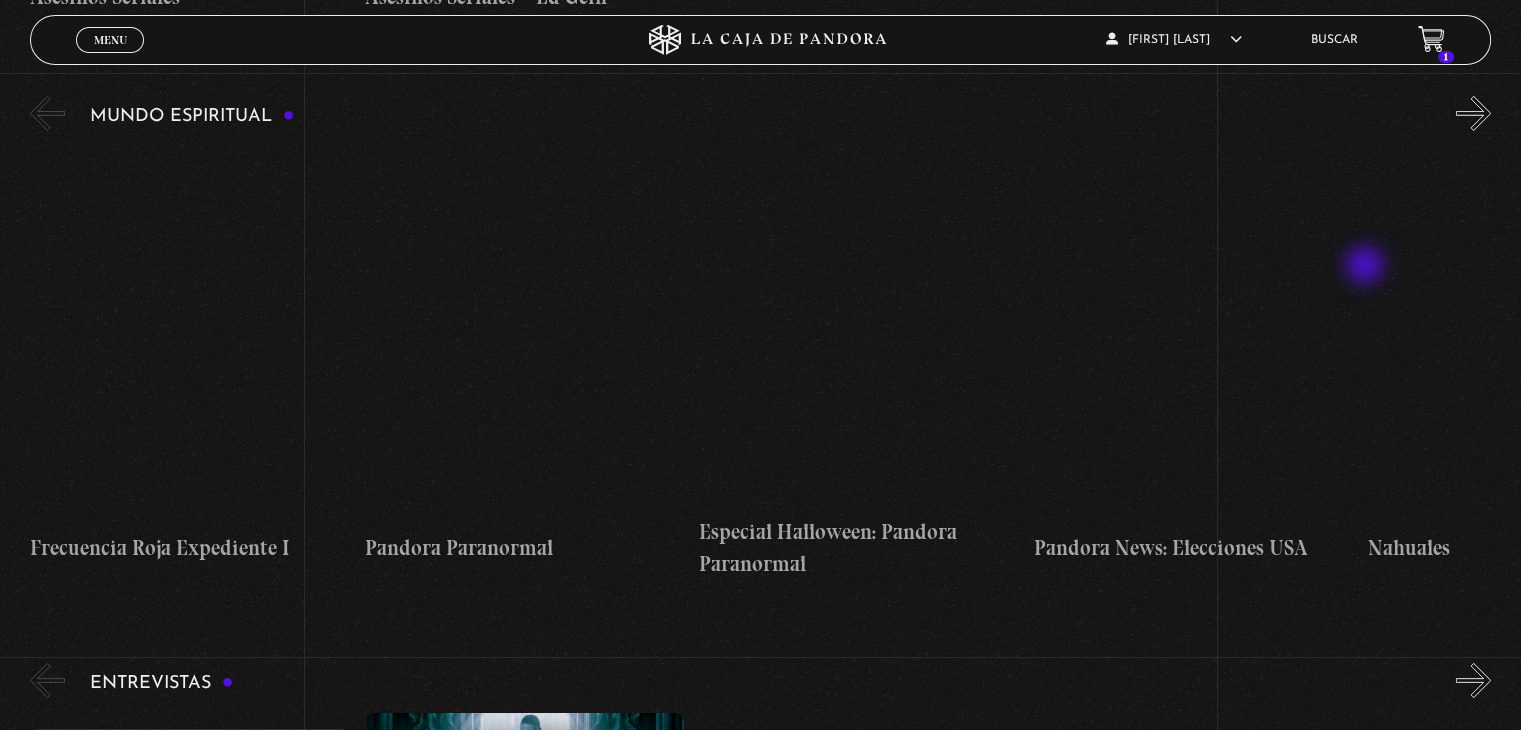 scroll, scrollTop: 6880, scrollLeft: 0, axis: vertical 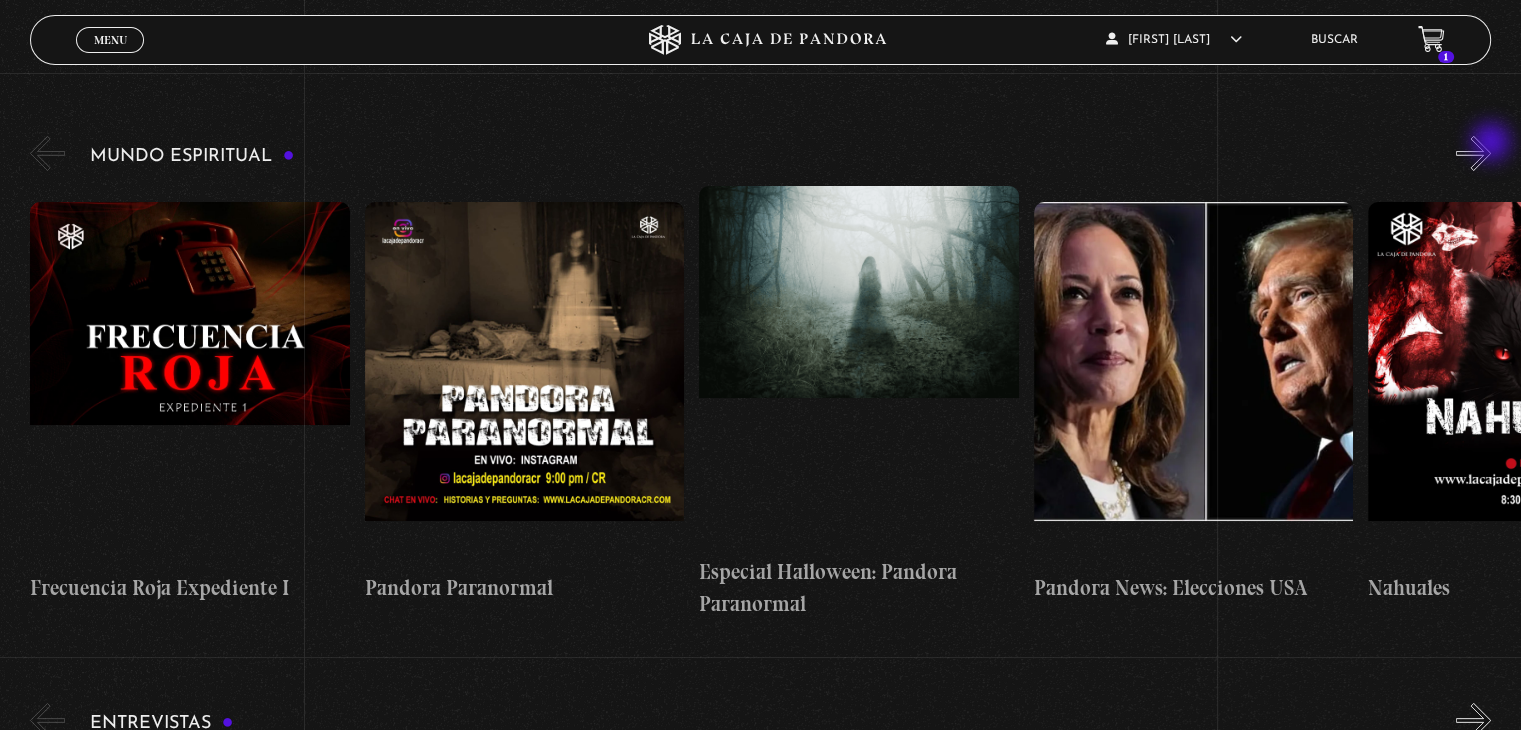 click on "»" at bounding box center (1473, 153) 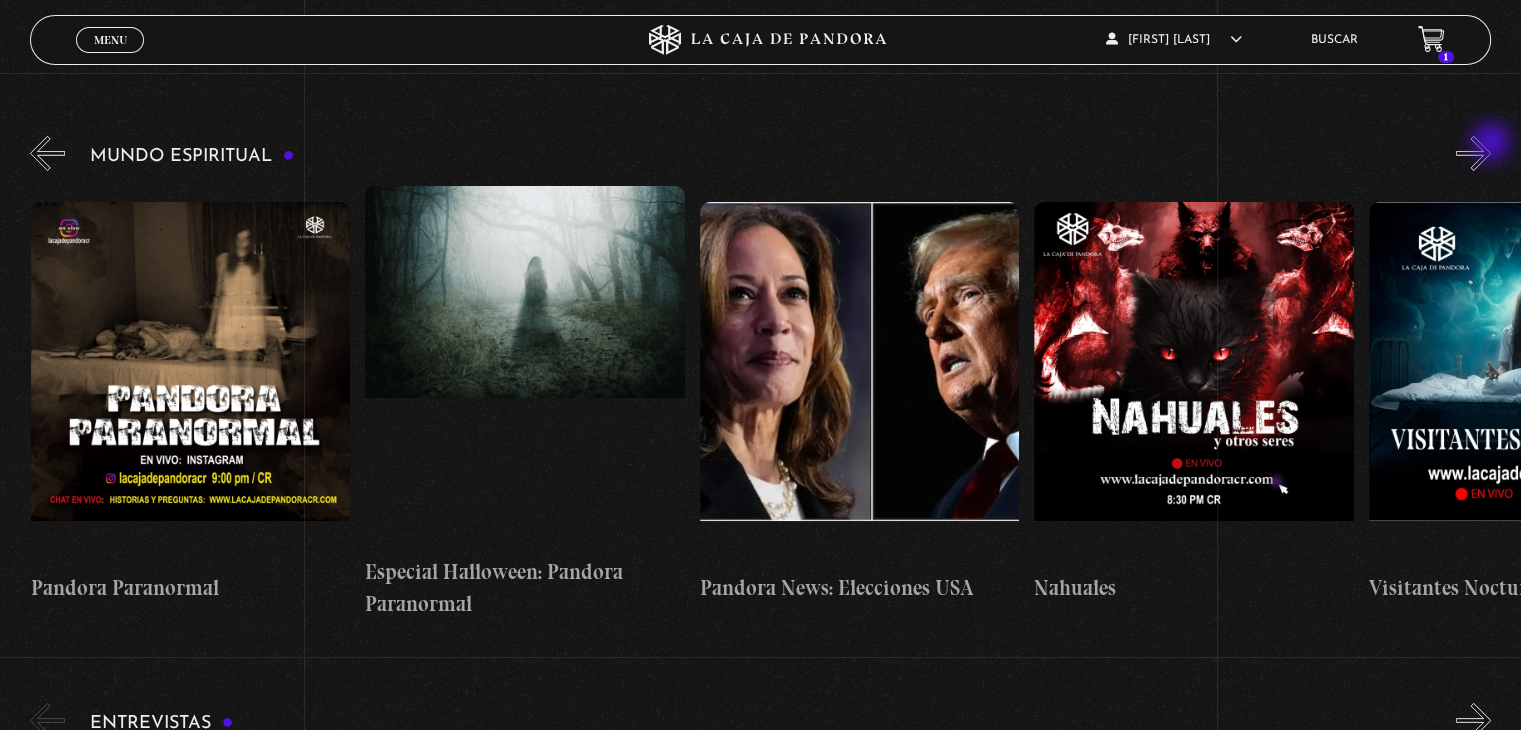 click on "»" at bounding box center [1473, 153] 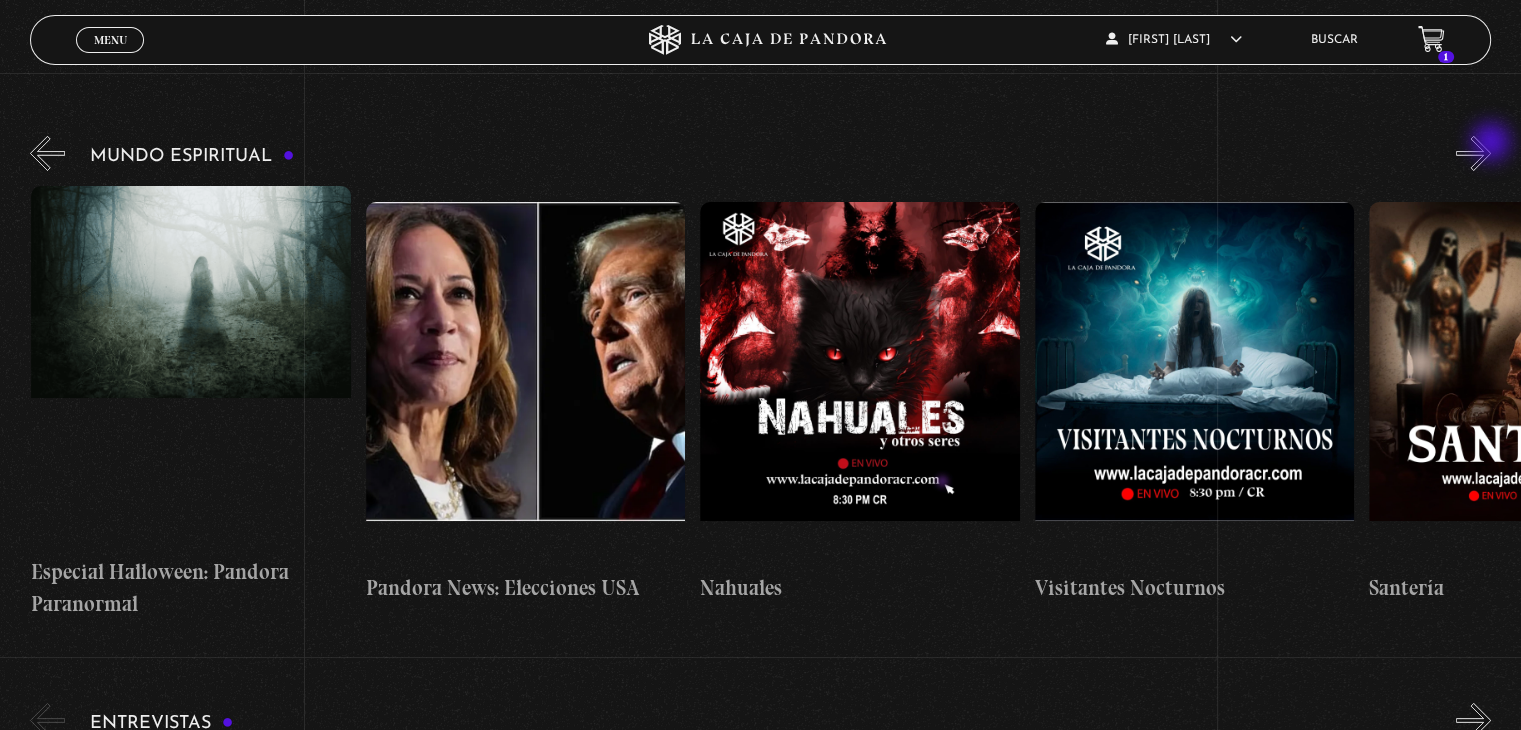 click on "»" at bounding box center (1473, 153) 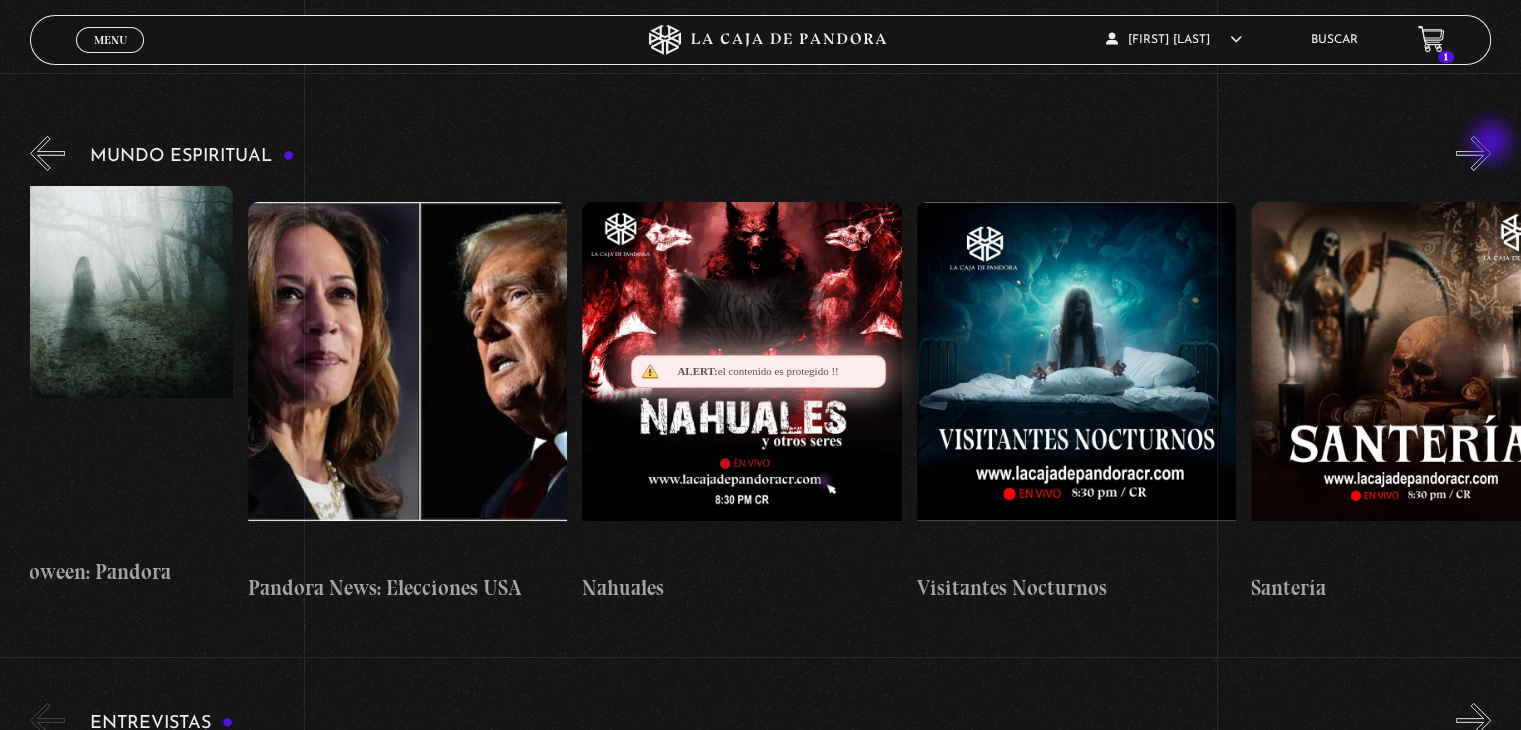 click on "»" at bounding box center (1473, 153) 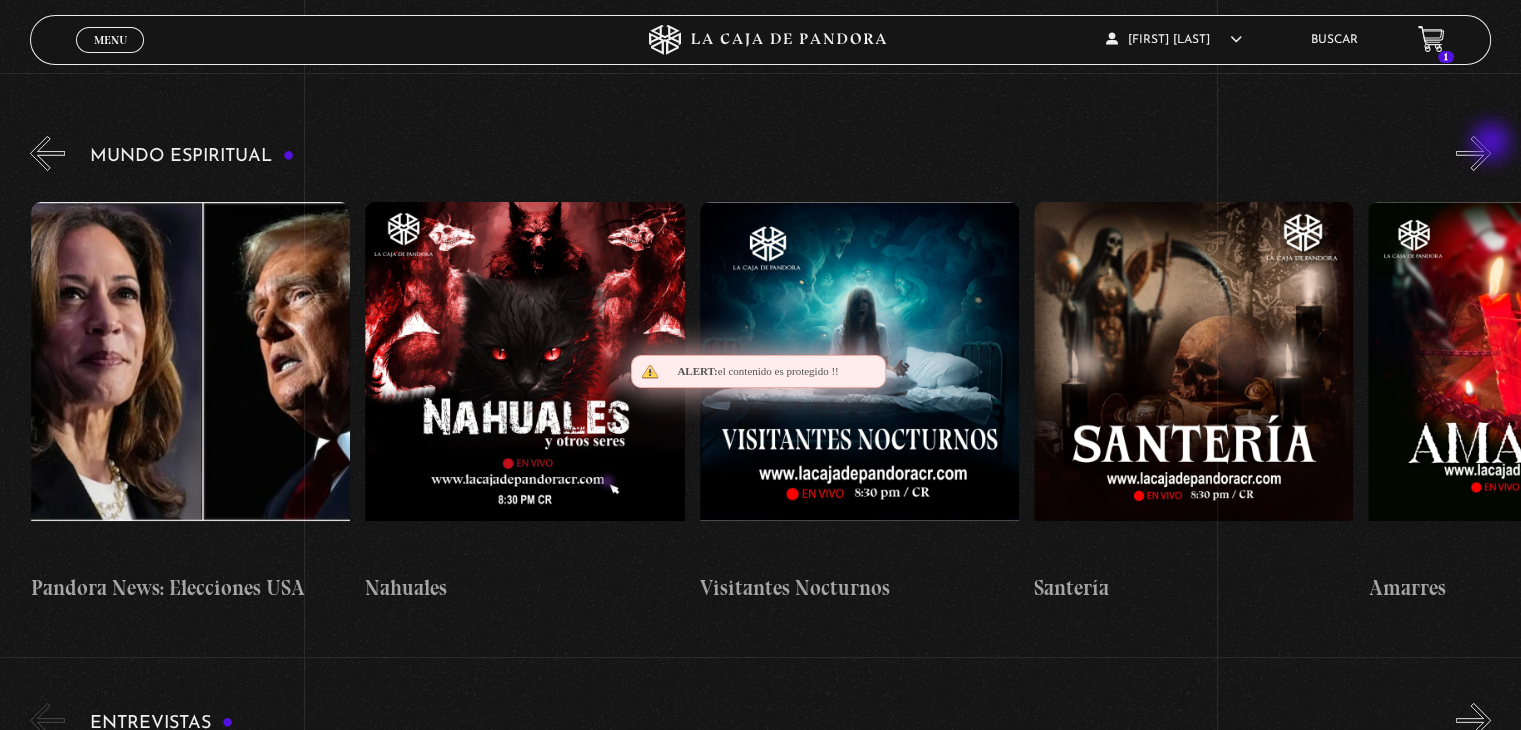click on "»" at bounding box center (1473, 153) 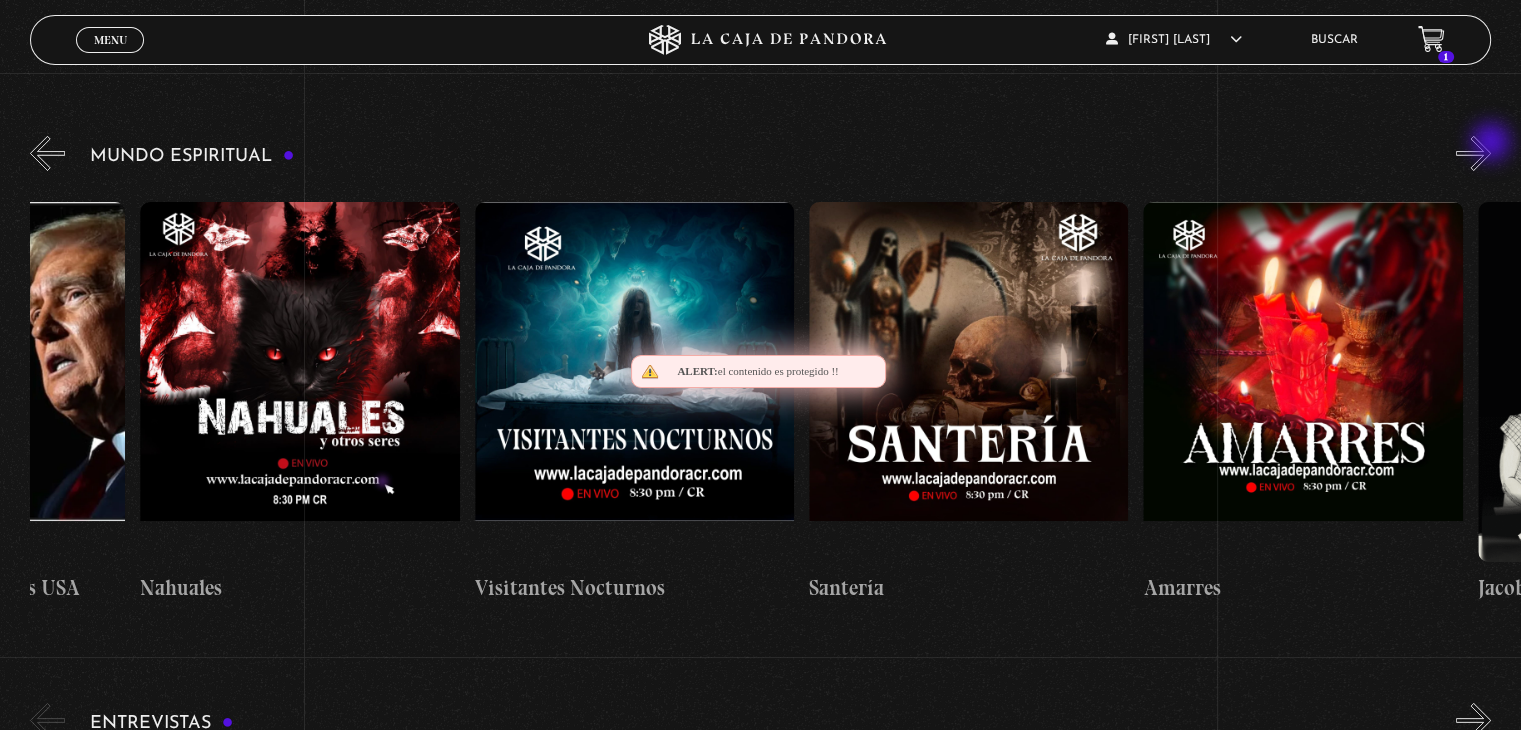 click on "»" at bounding box center [1473, 153] 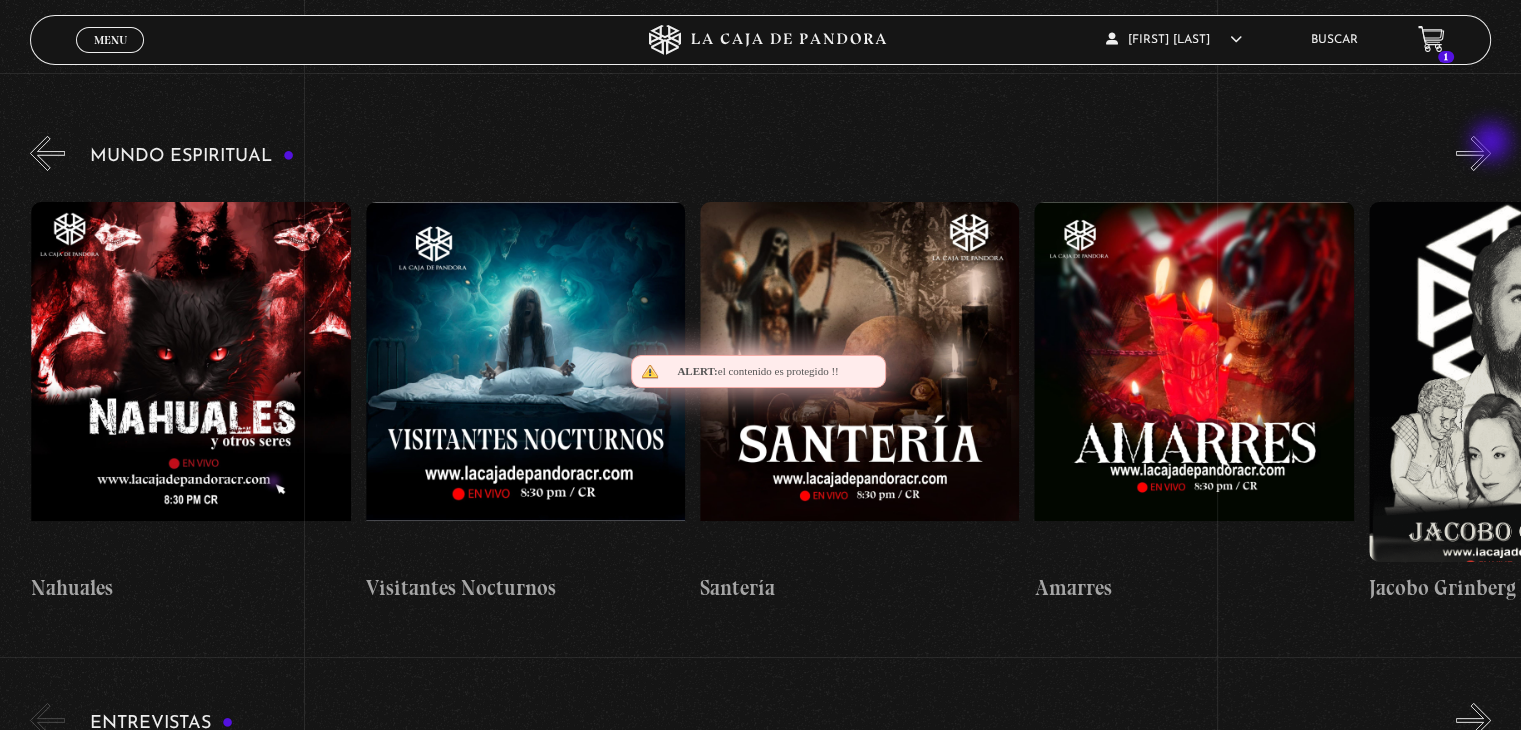 click on "»" at bounding box center (1473, 153) 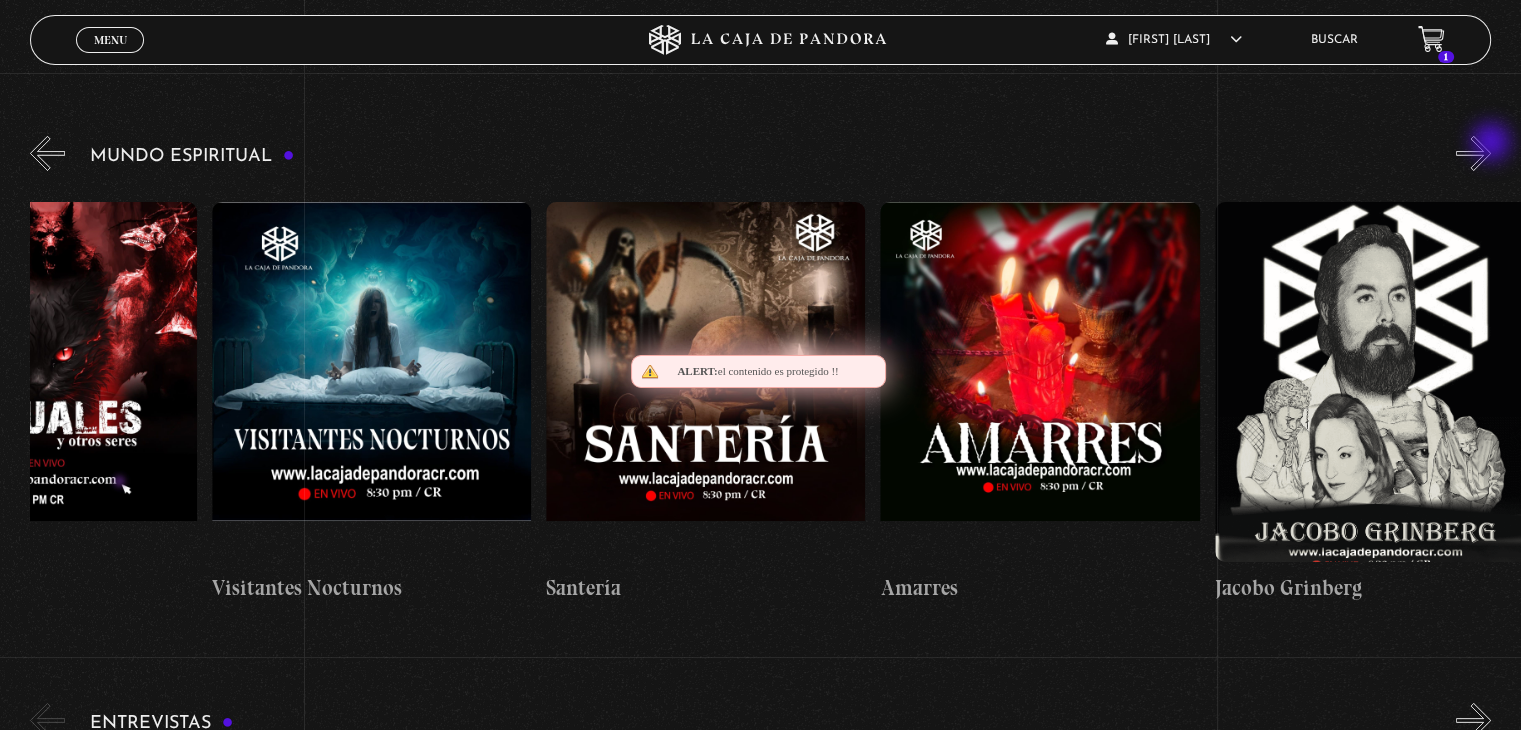 click on "»" at bounding box center [1473, 153] 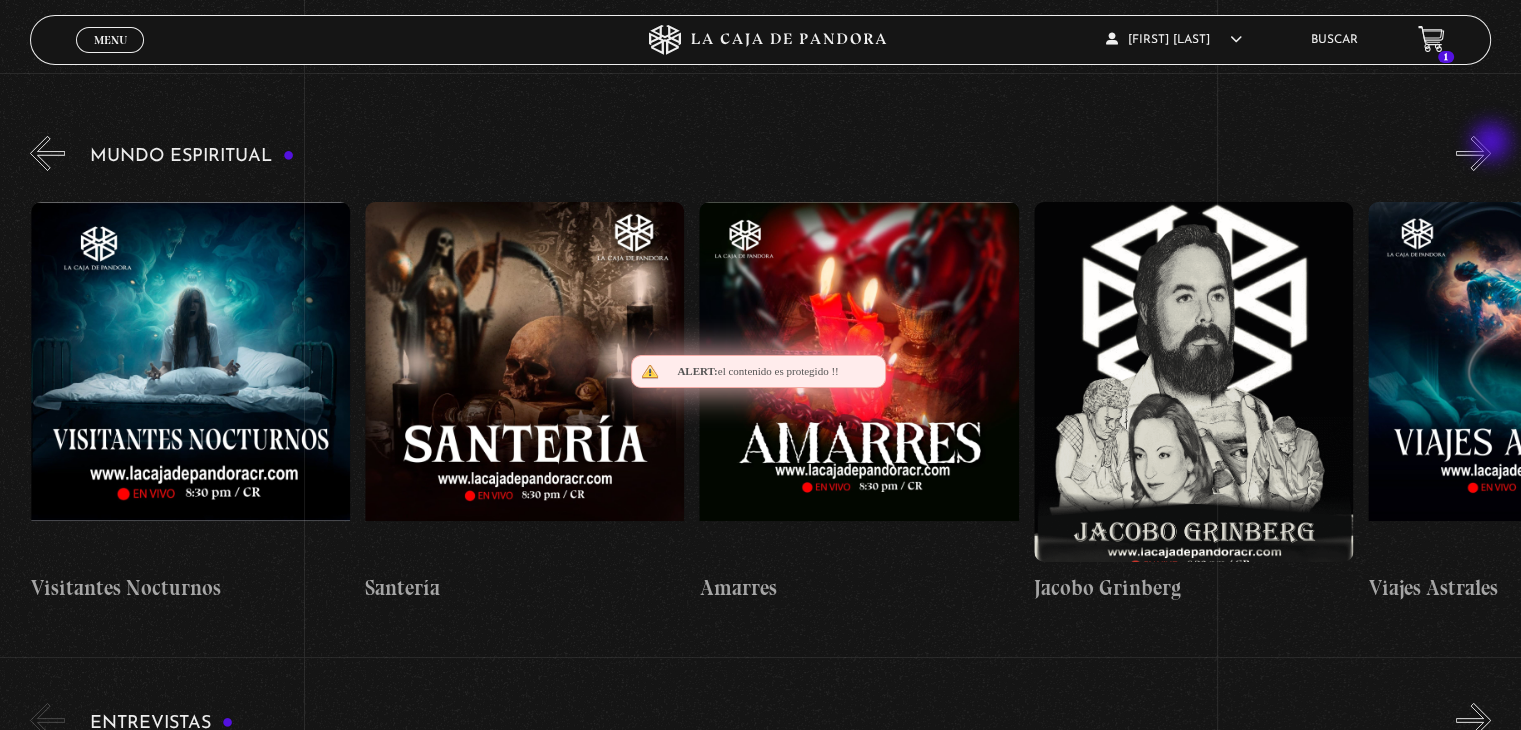 click on "»" at bounding box center [1473, 153] 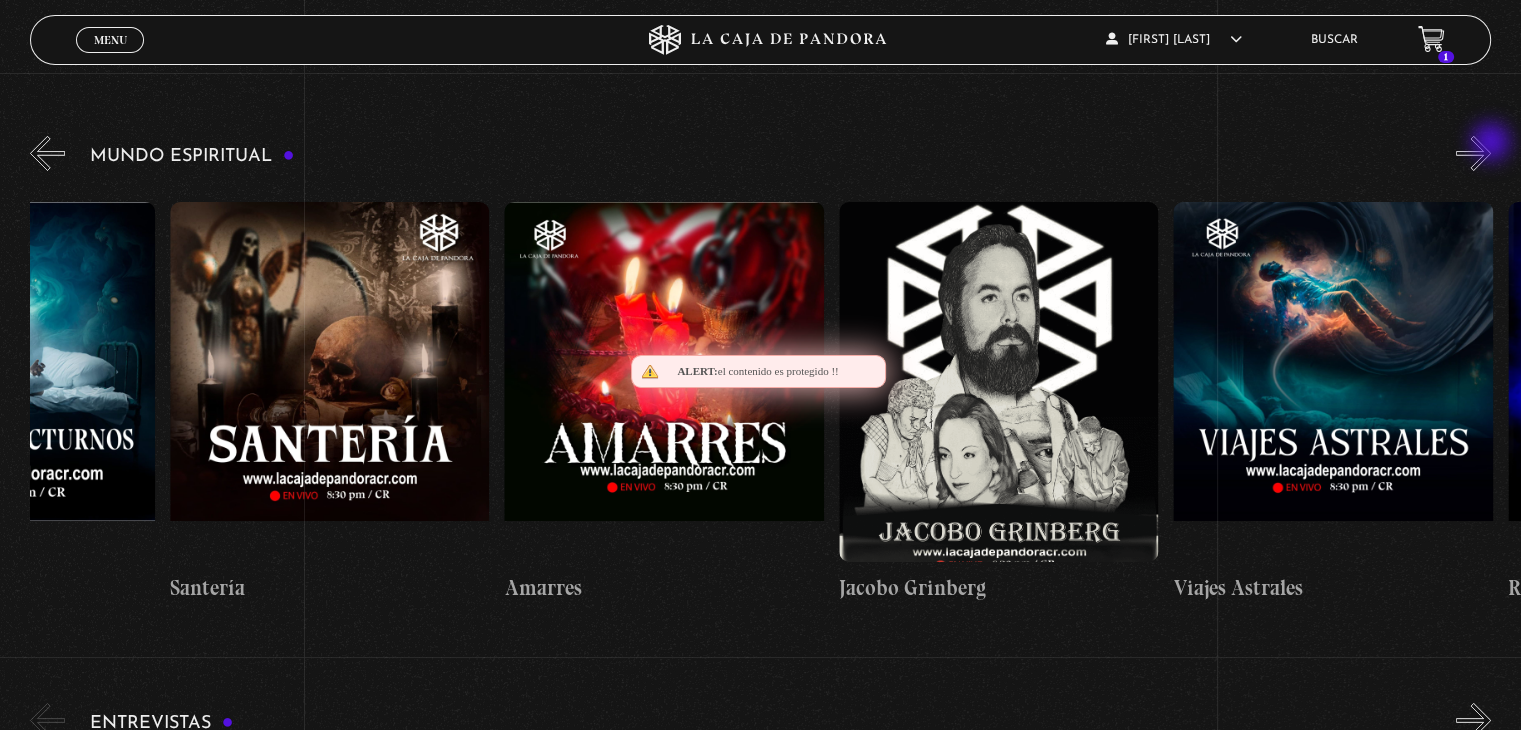 click on "»" at bounding box center (1473, 153) 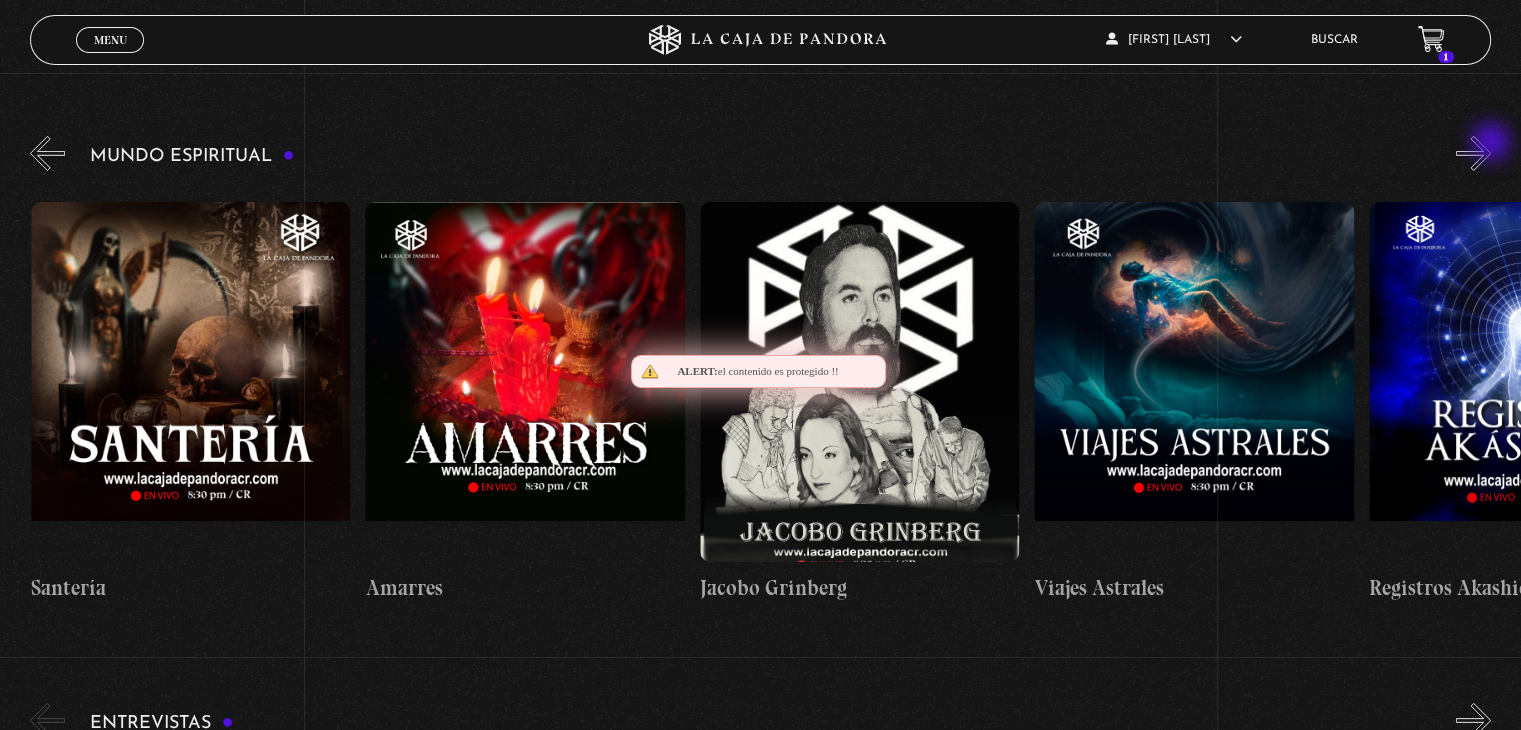 click on "»" at bounding box center [1473, 153] 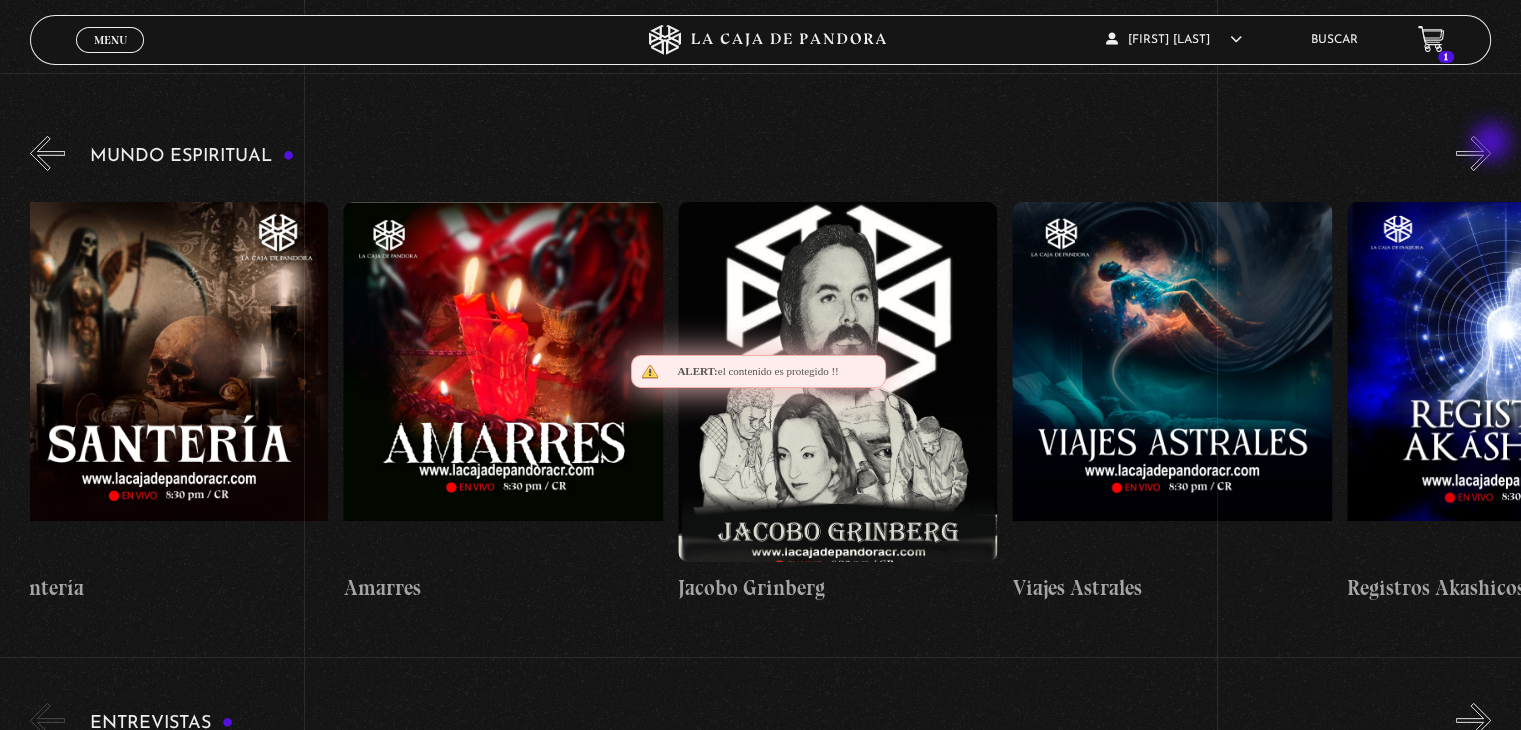 click on "»" at bounding box center (1473, 153) 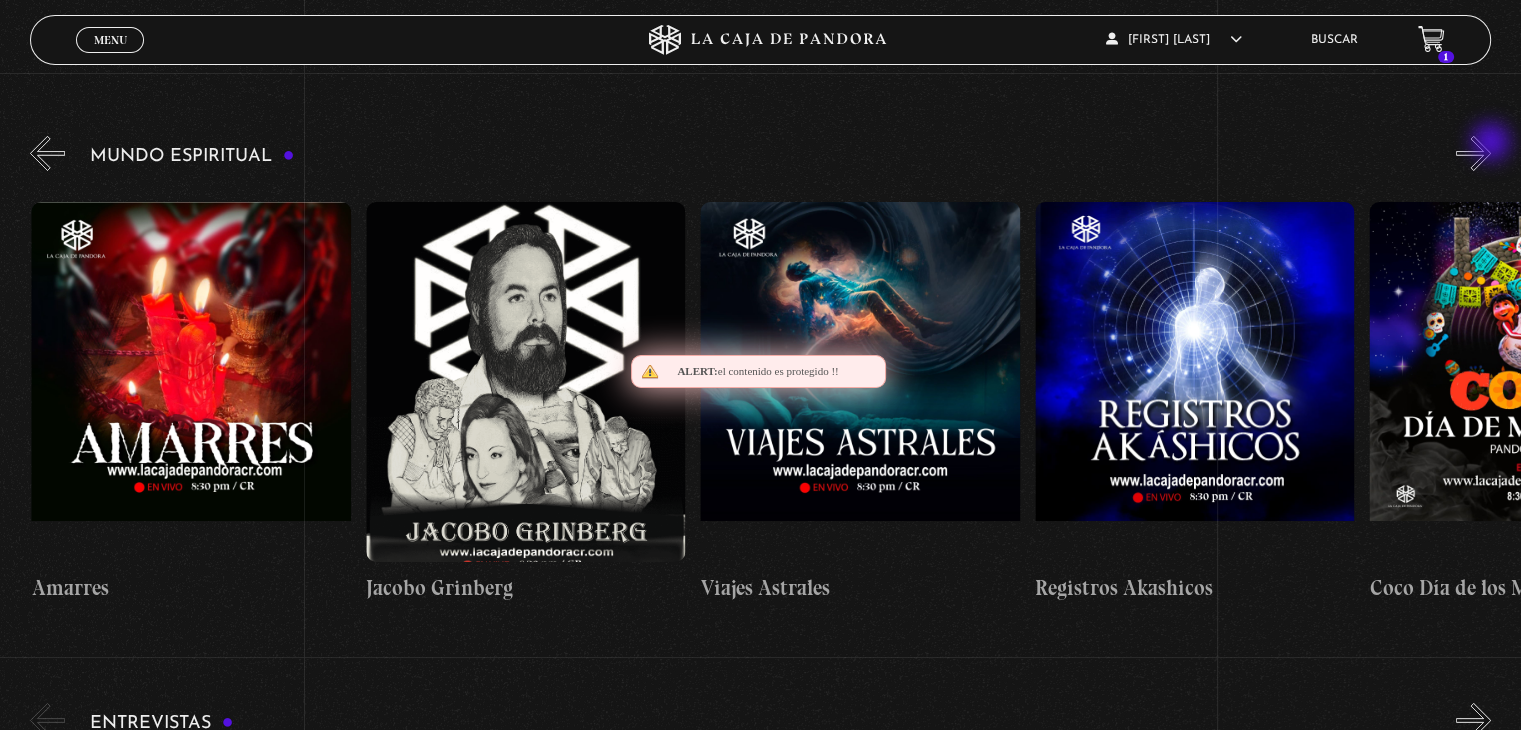 click on "»" at bounding box center [1473, 153] 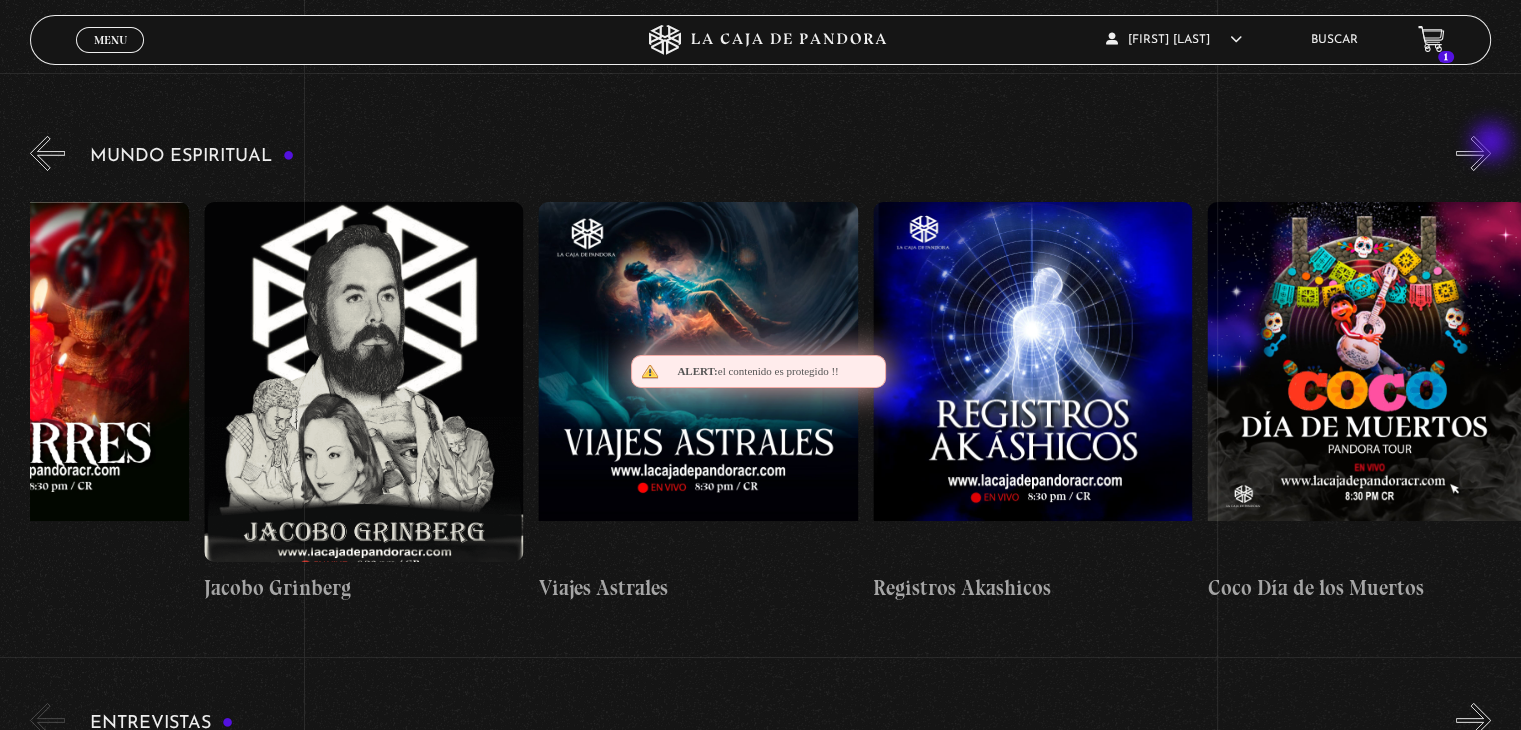 click on "»" at bounding box center (1473, 153) 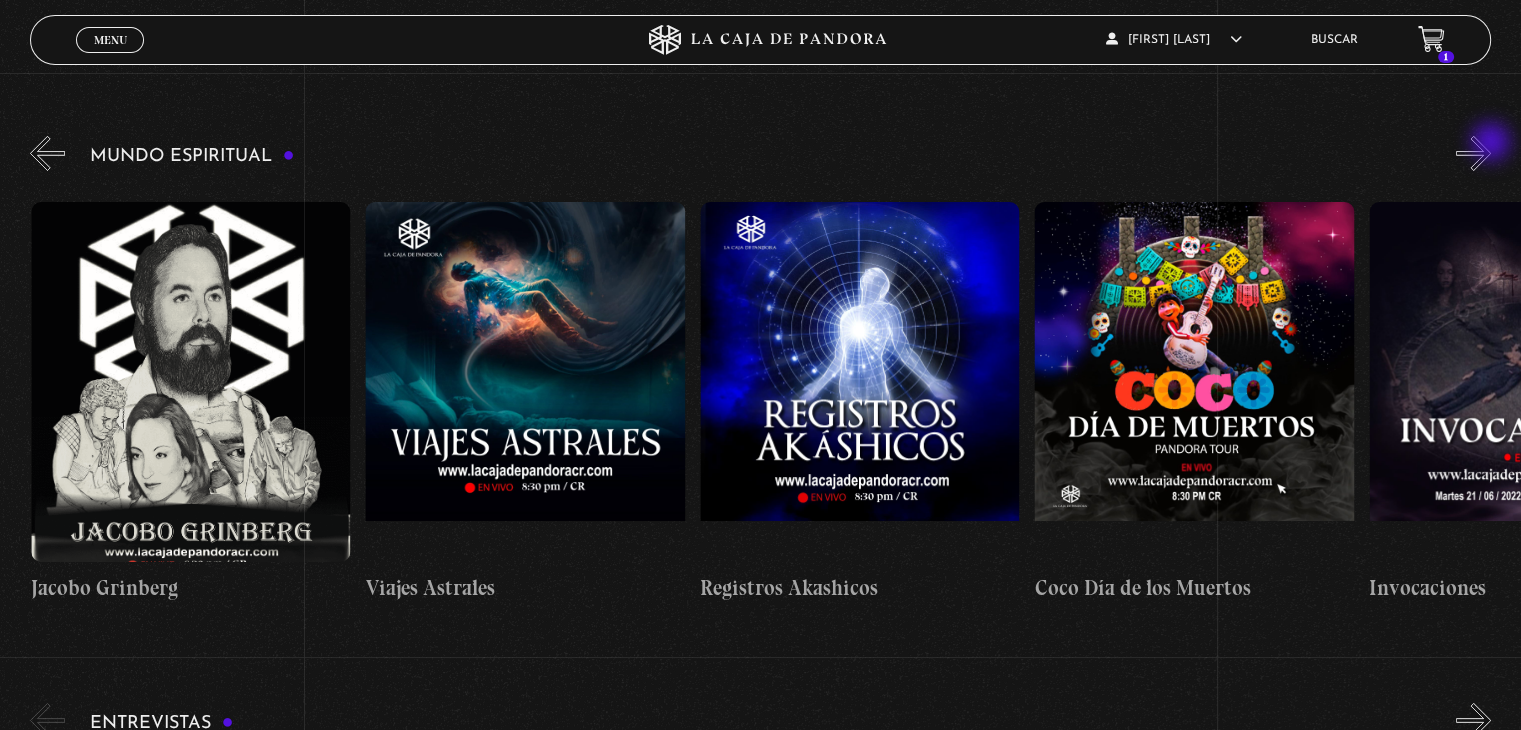 click on "»" at bounding box center [1473, 153] 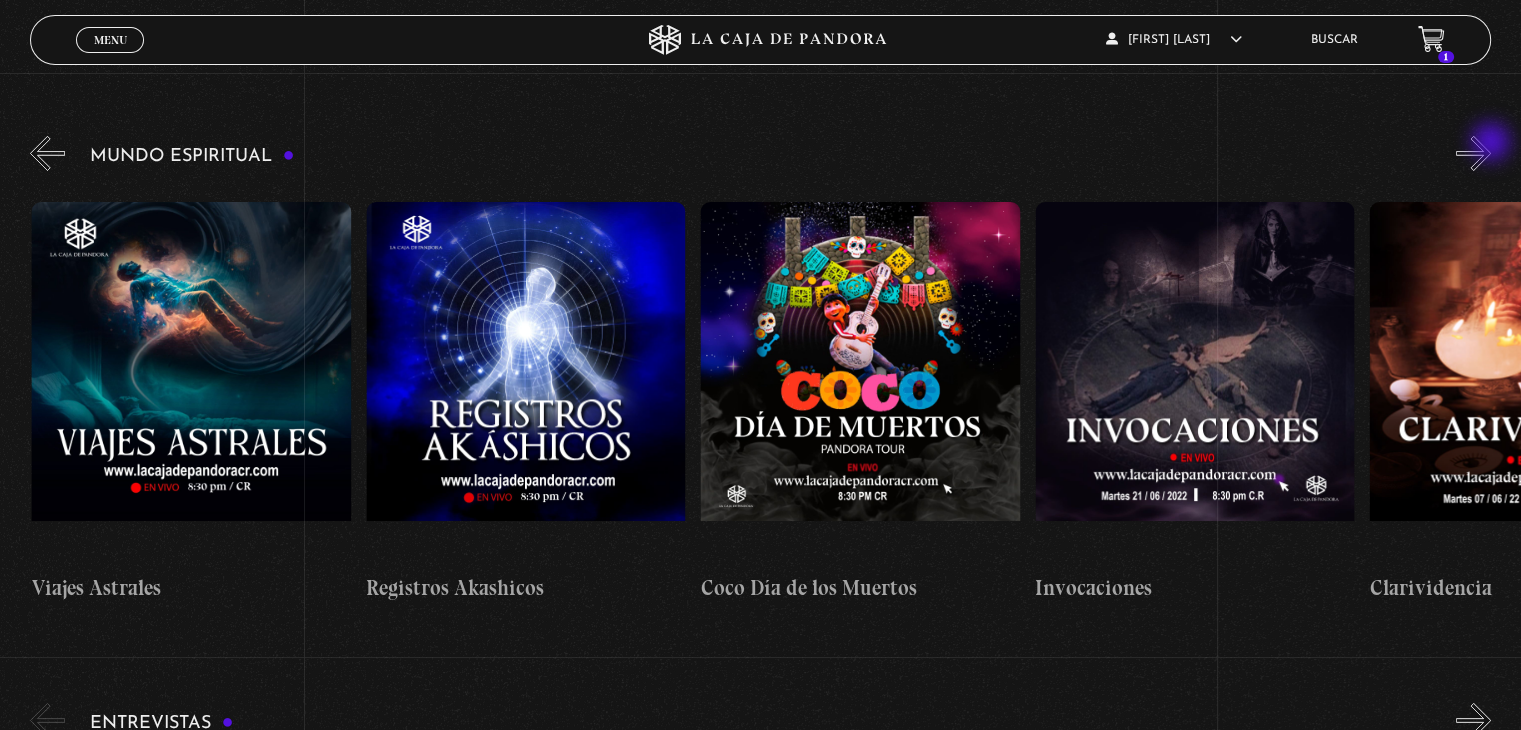 click on "»" at bounding box center (1473, 153) 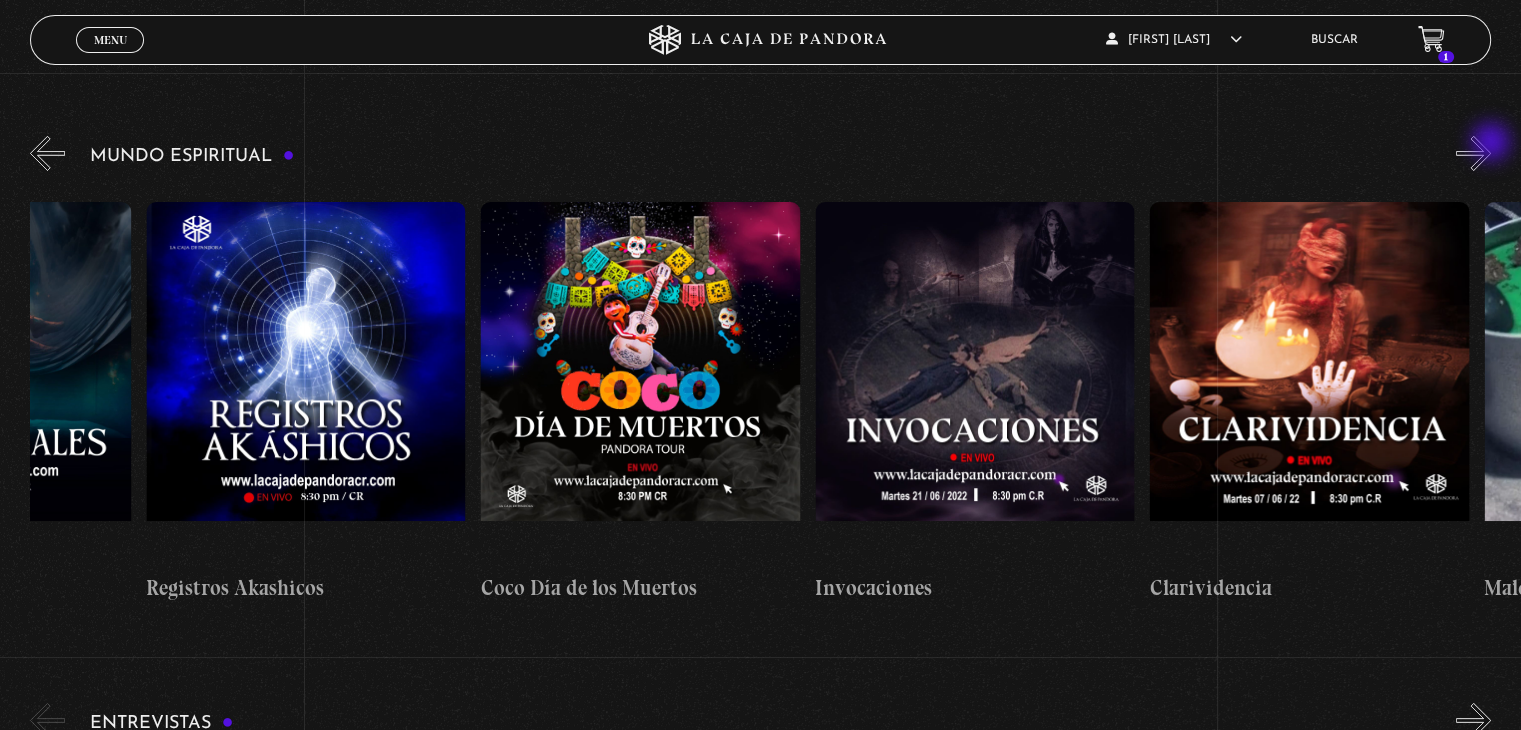 click on "»" at bounding box center (1473, 153) 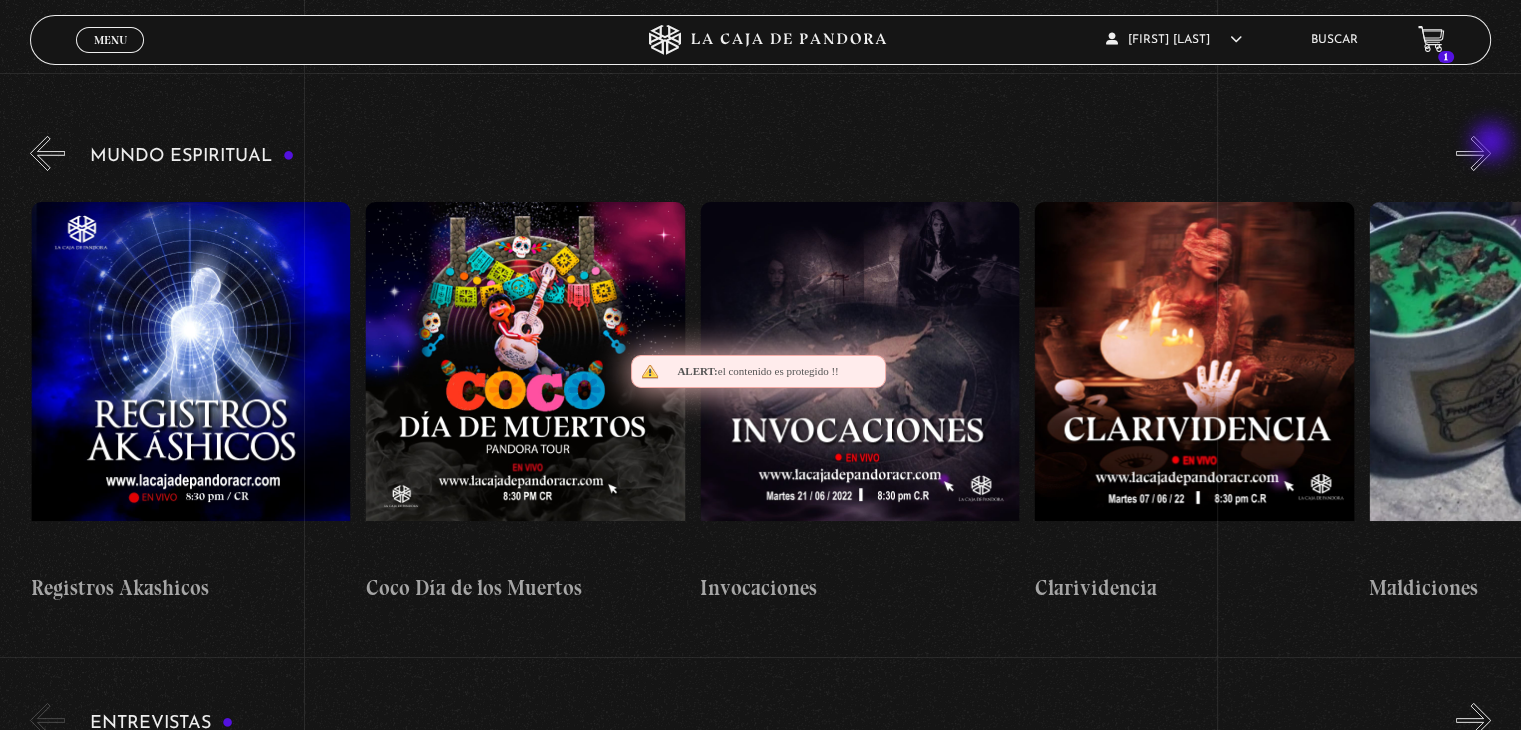 click on "»" at bounding box center [1473, 153] 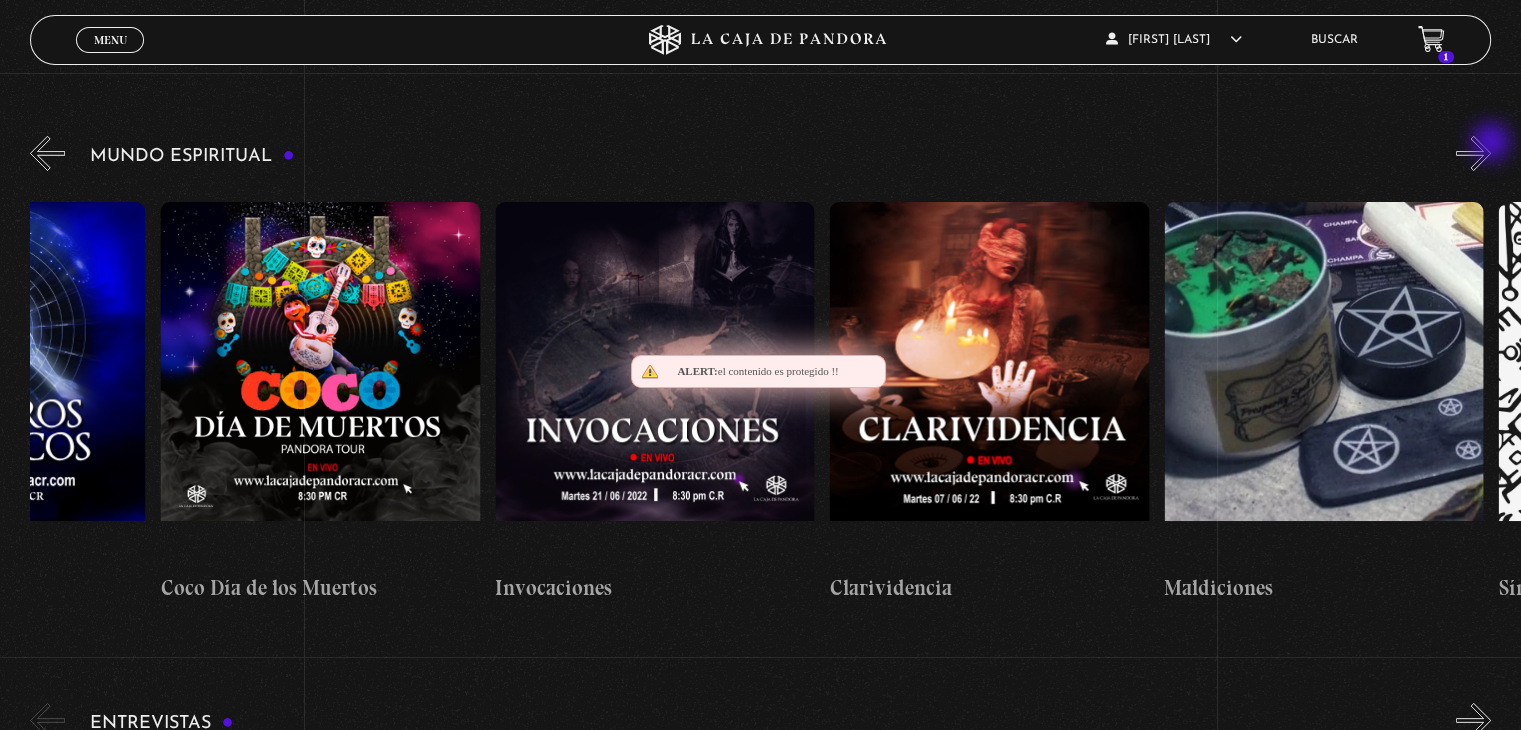 click on "»" at bounding box center [1473, 153] 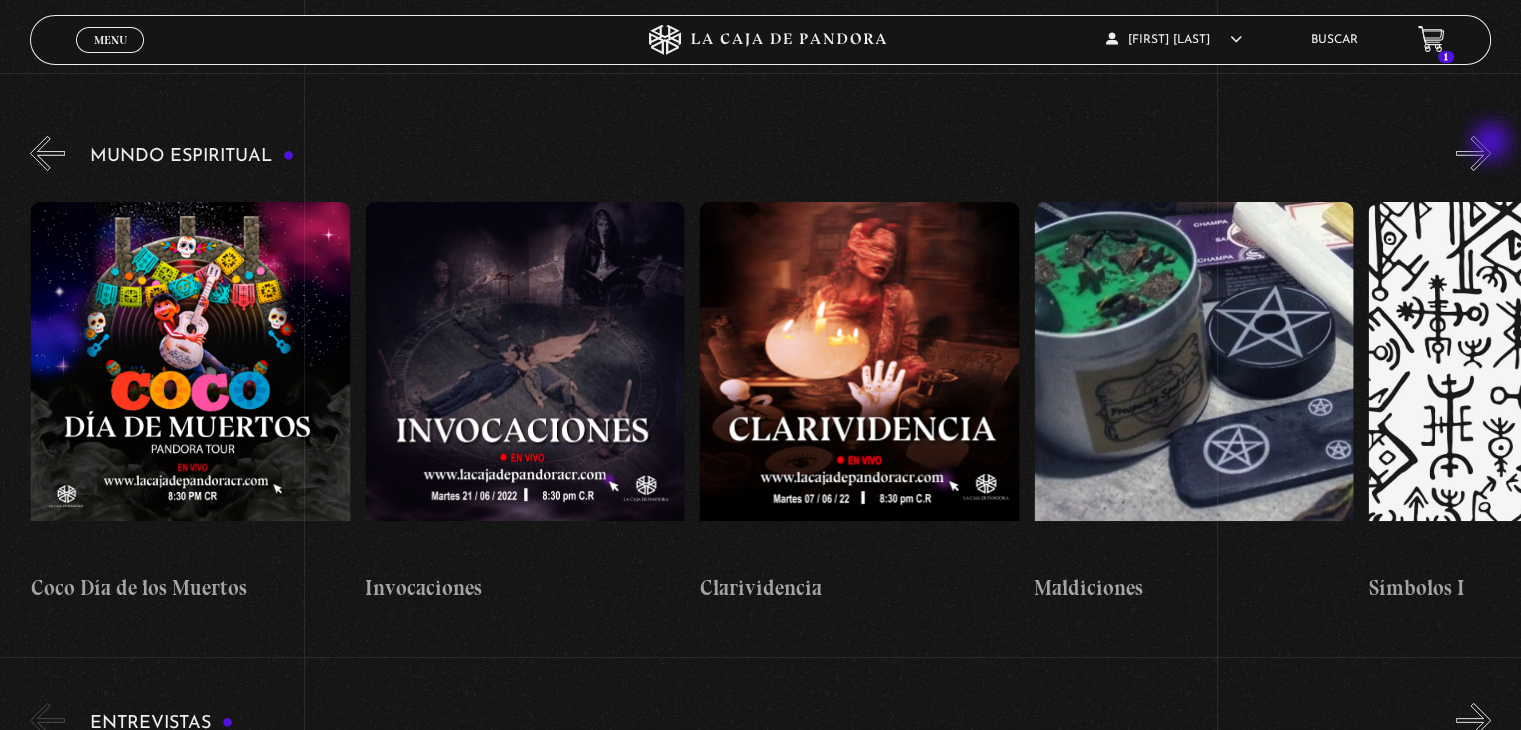 click on "»" at bounding box center (1473, 153) 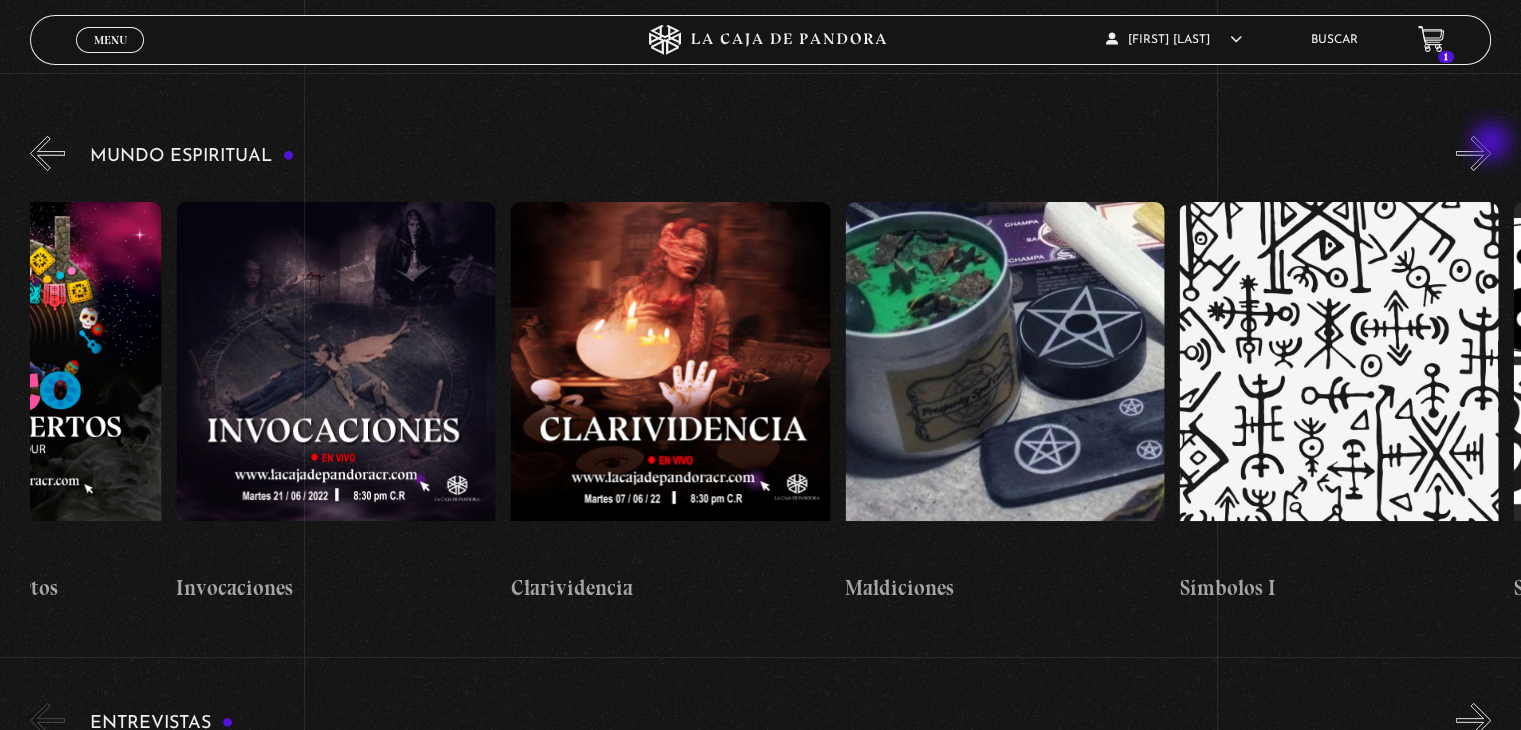 click on "»" at bounding box center (1473, 153) 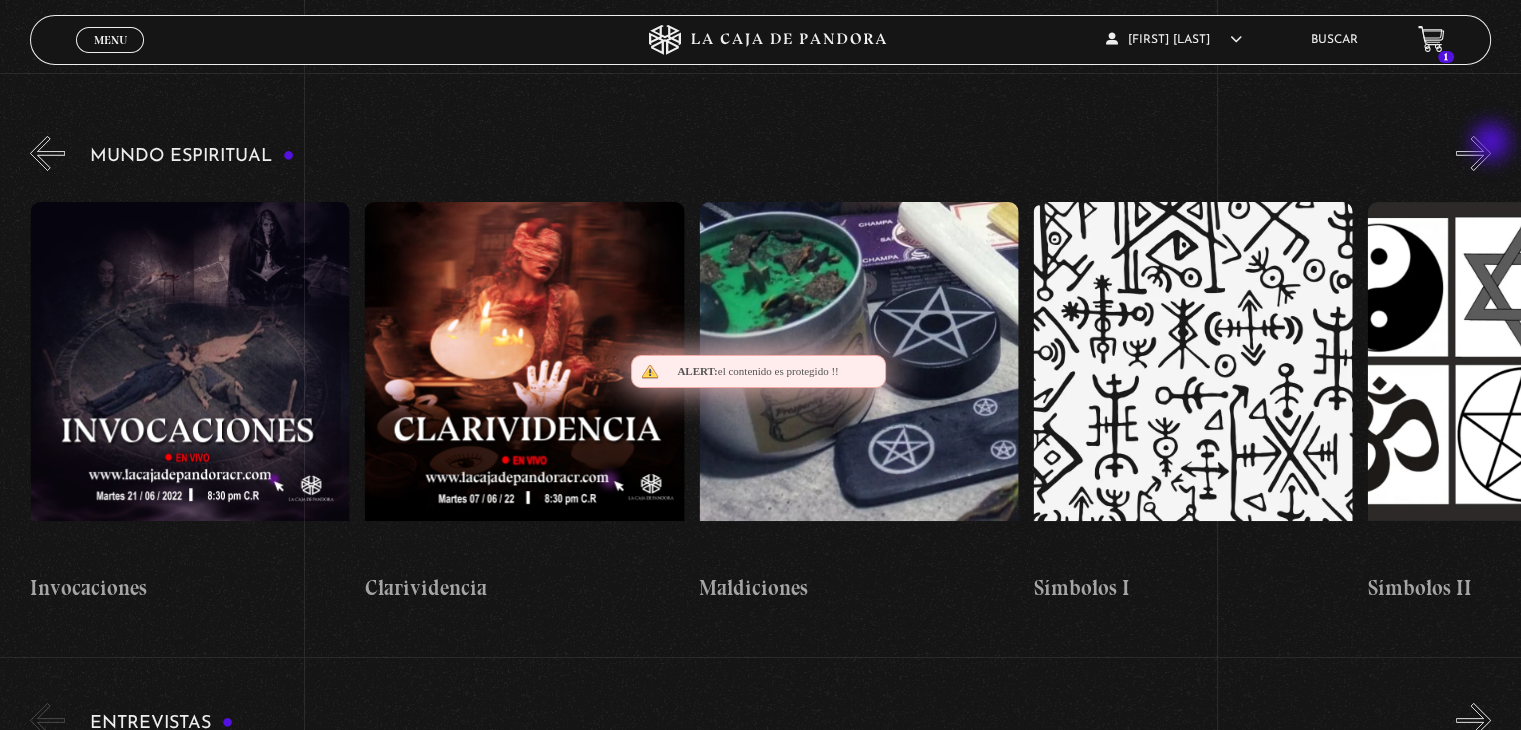 click on "»" at bounding box center [1473, 153] 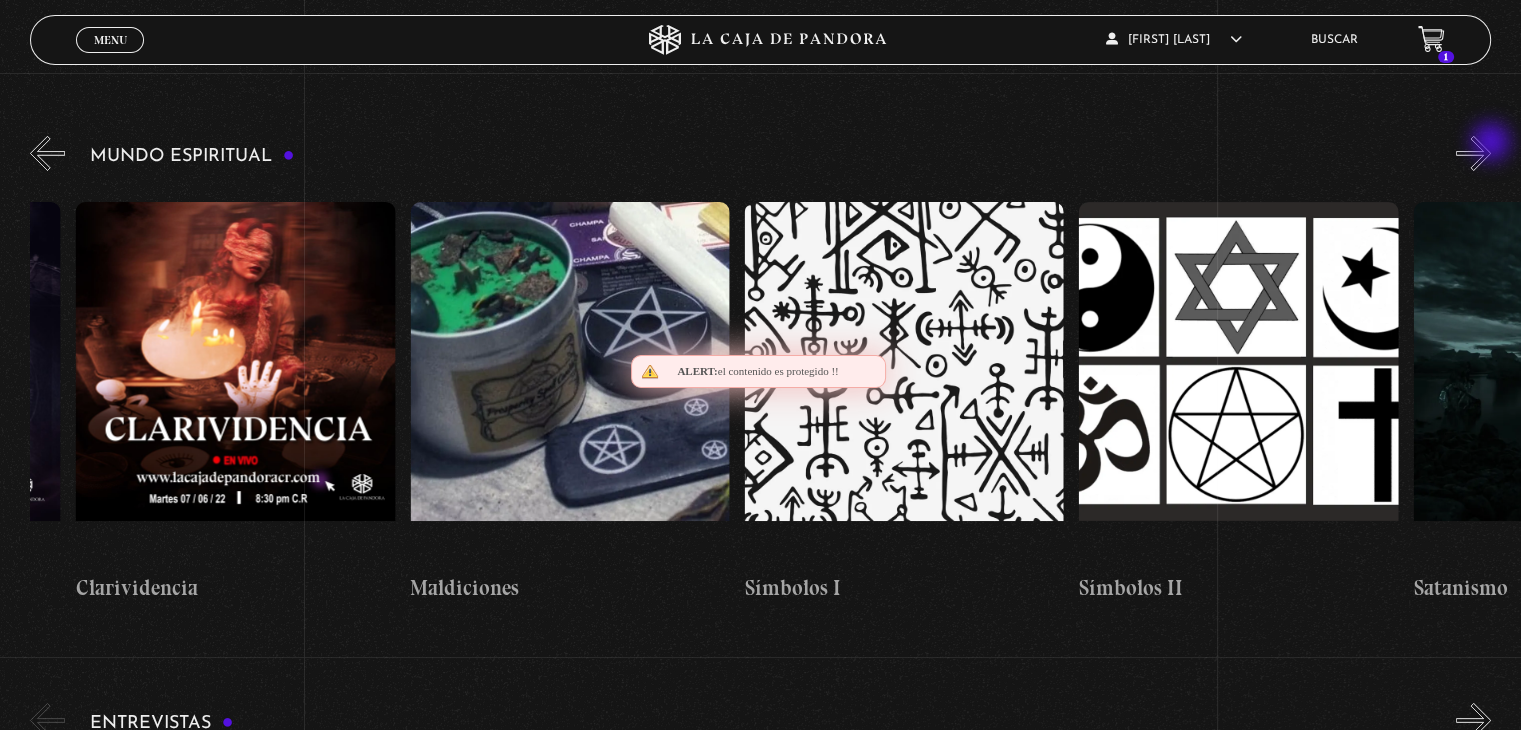 click on "»" at bounding box center (1473, 153) 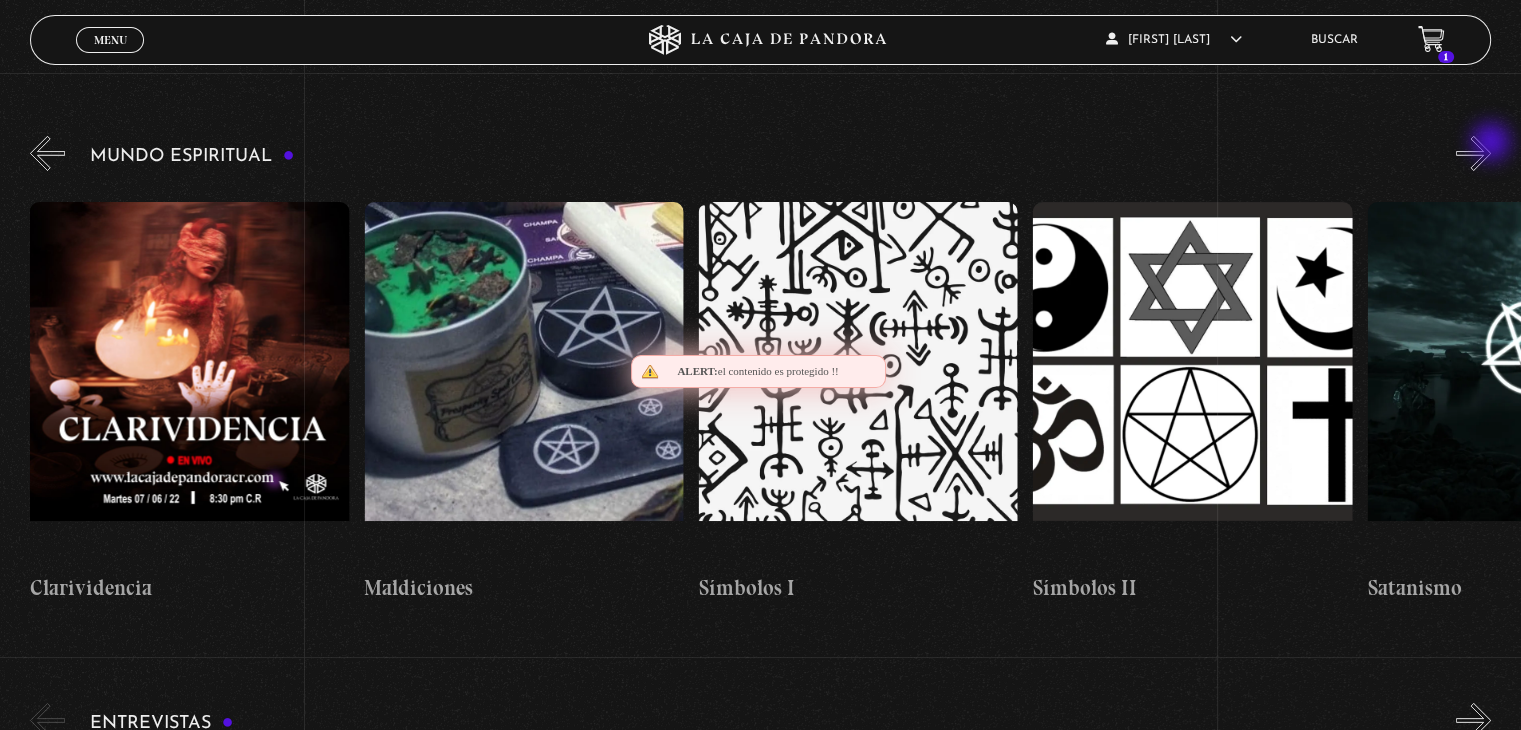 click on "»" at bounding box center (1473, 153) 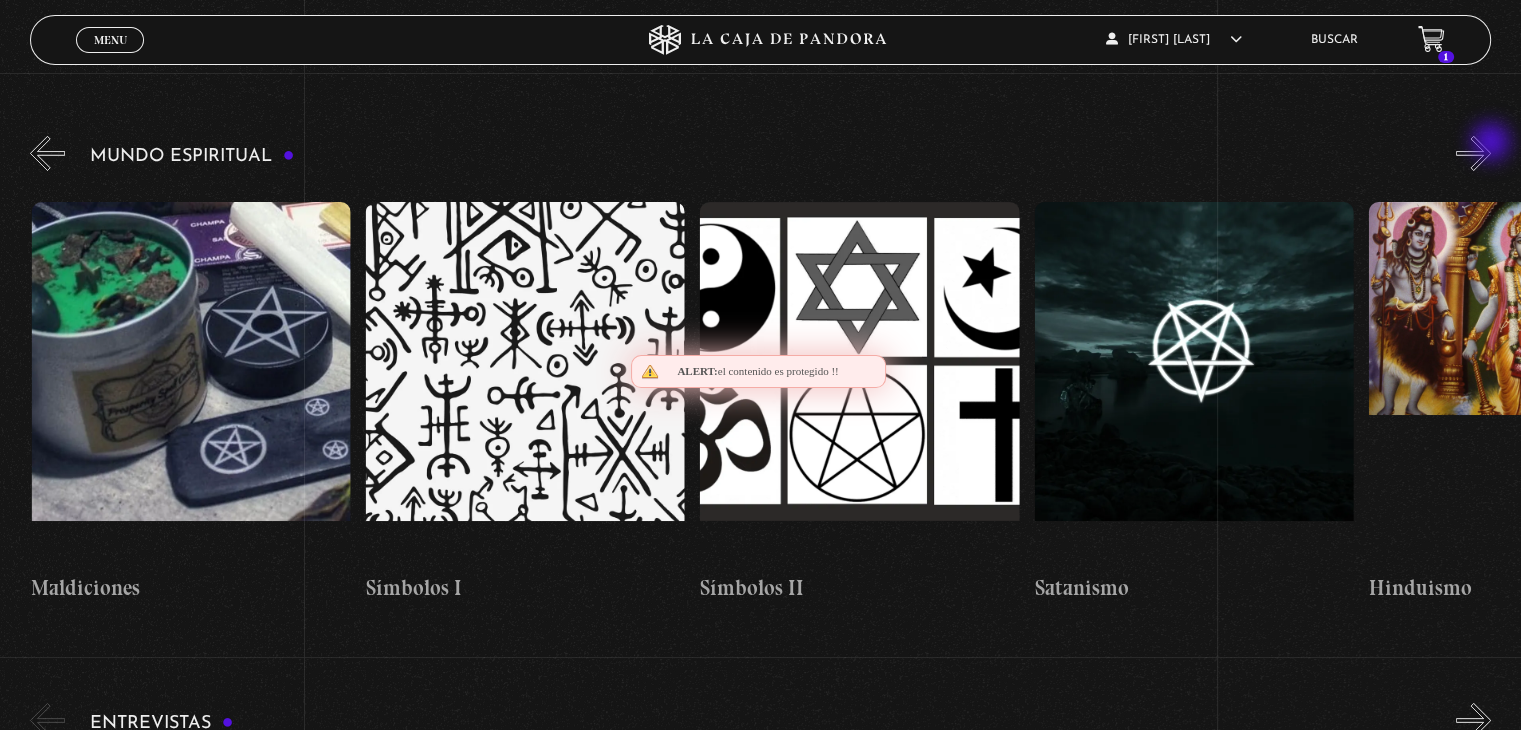 scroll, scrollTop: 0, scrollLeft: 4682, axis: horizontal 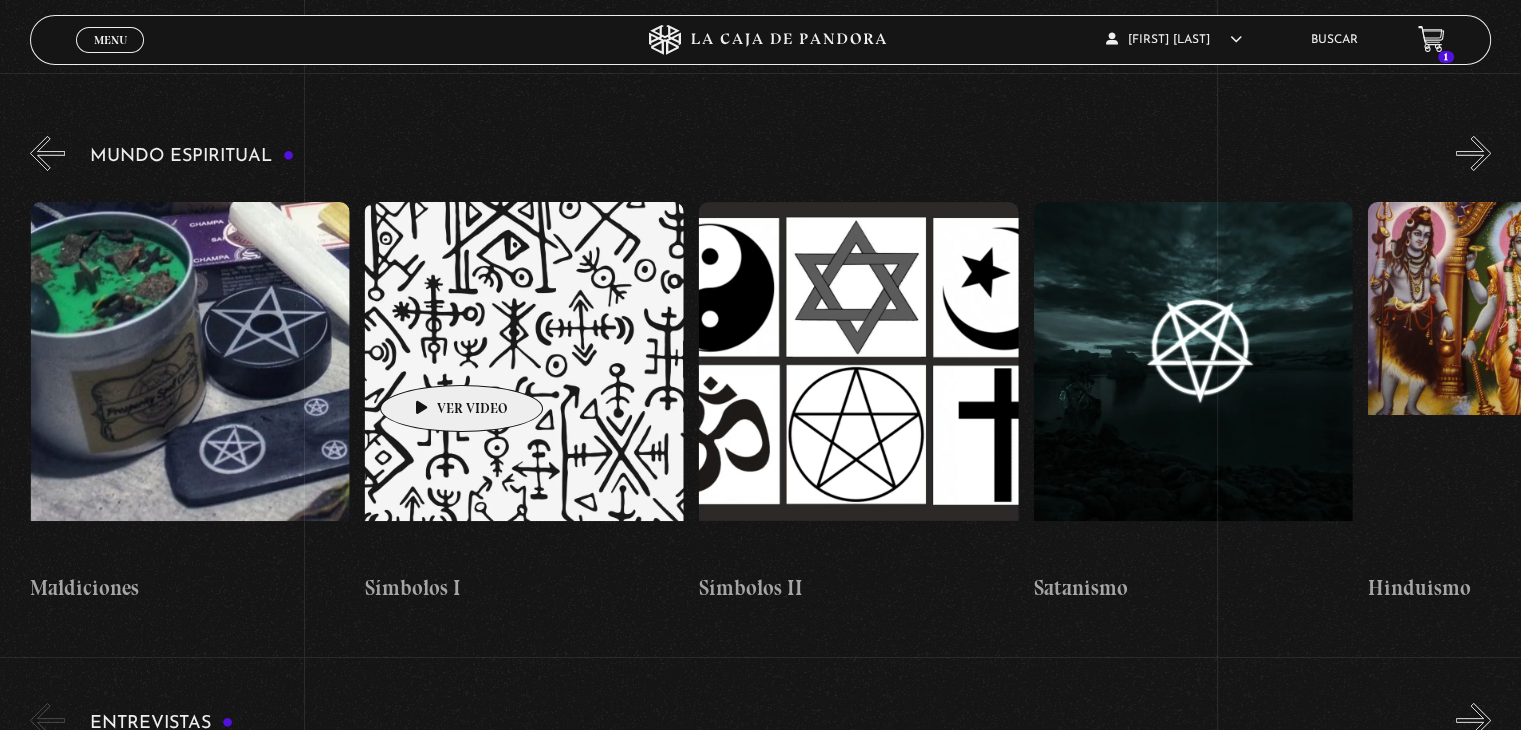 click at bounding box center (524, 382) 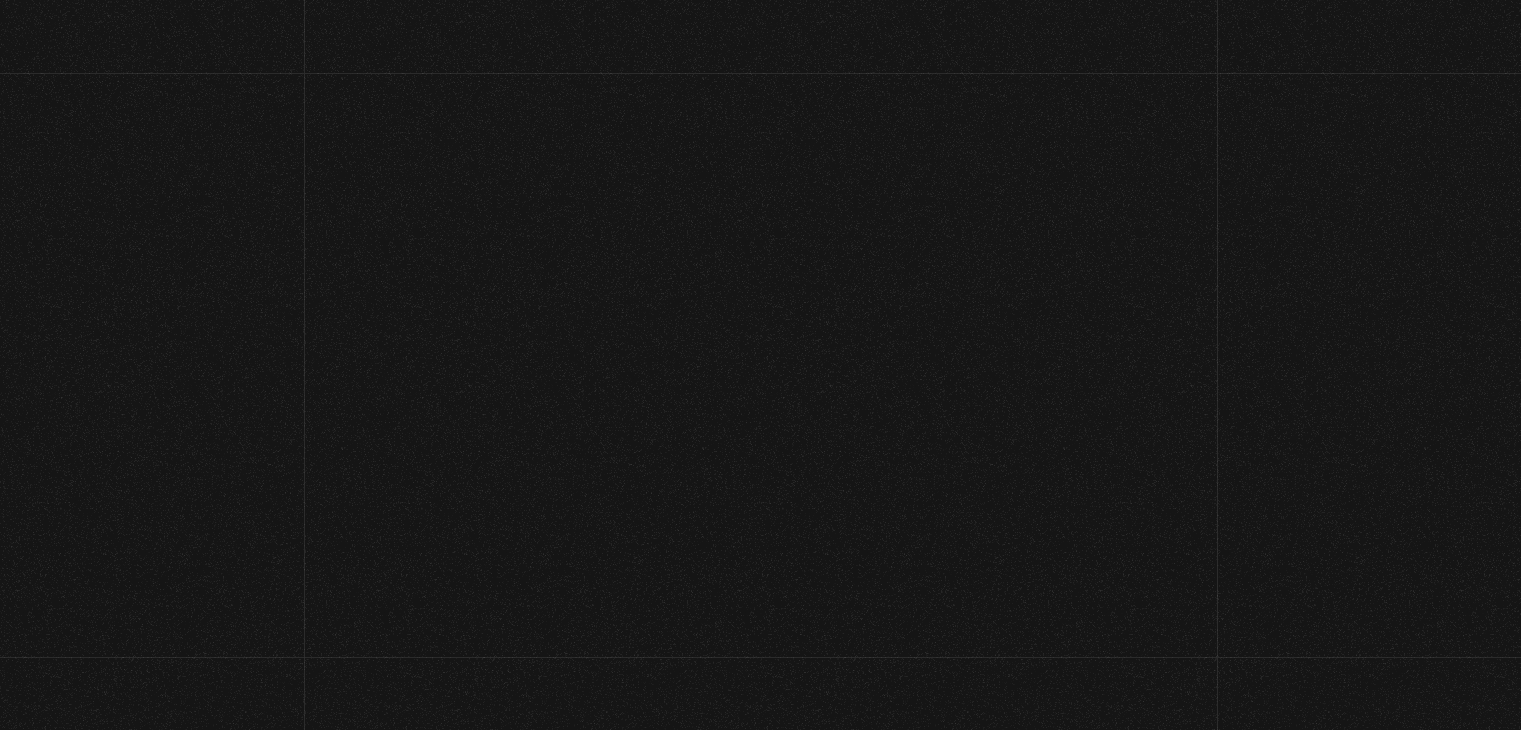 scroll, scrollTop: 0, scrollLeft: 0, axis: both 